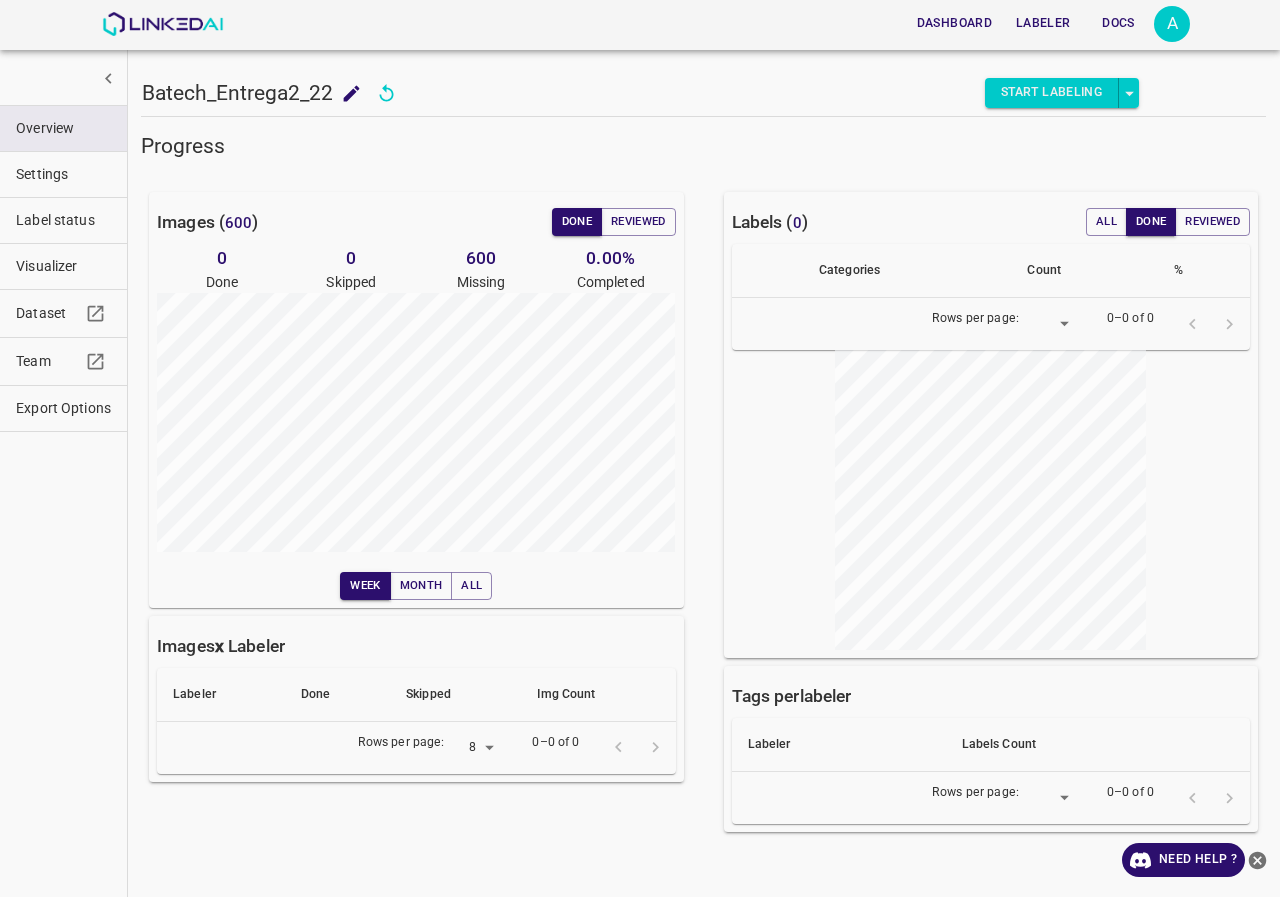 scroll, scrollTop: 0, scrollLeft: 0, axis: both 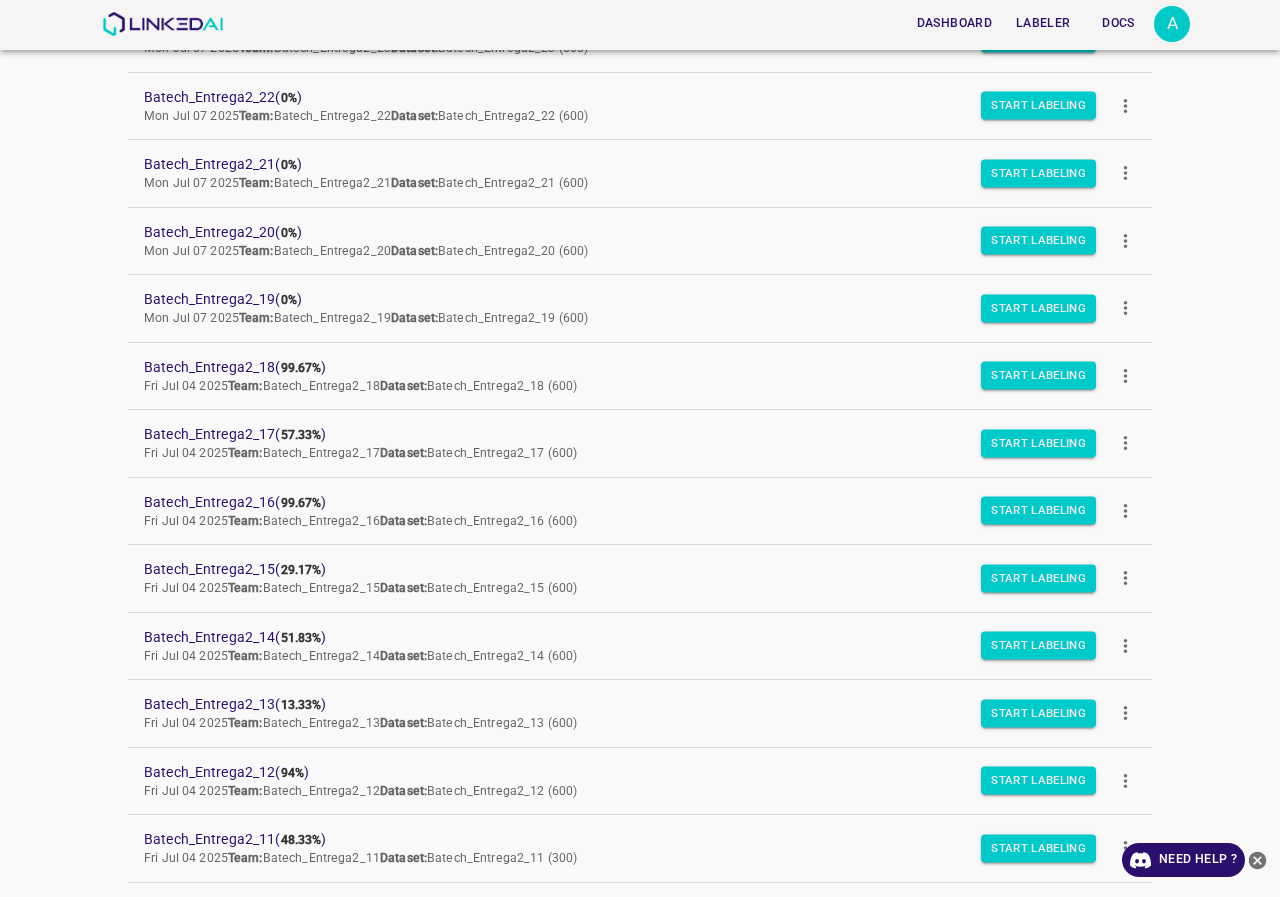 drag, startPoint x: 271, startPoint y: 566, endPoint x: 112, endPoint y: 649, distance: 179.35997 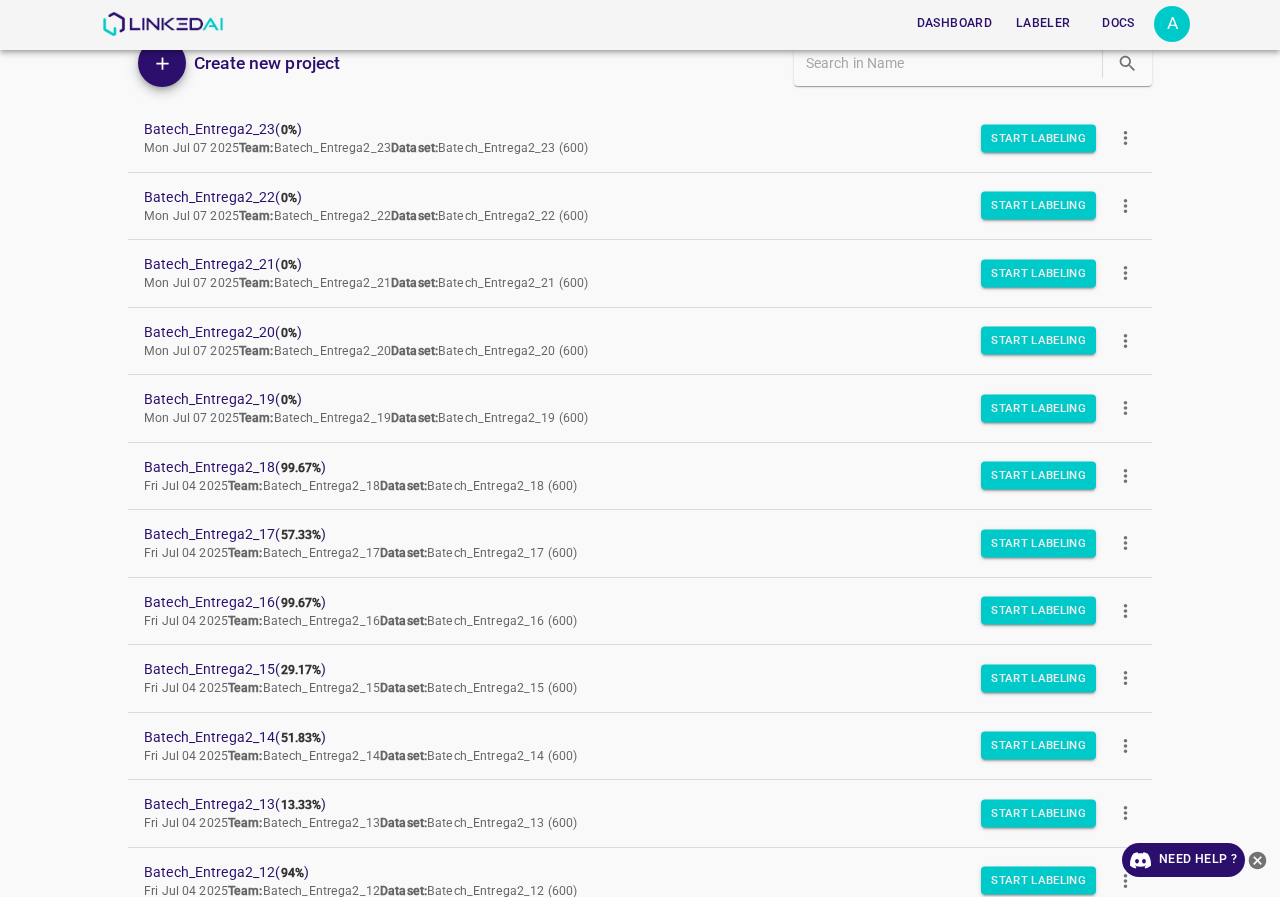 scroll, scrollTop: 0, scrollLeft: 0, axis: both 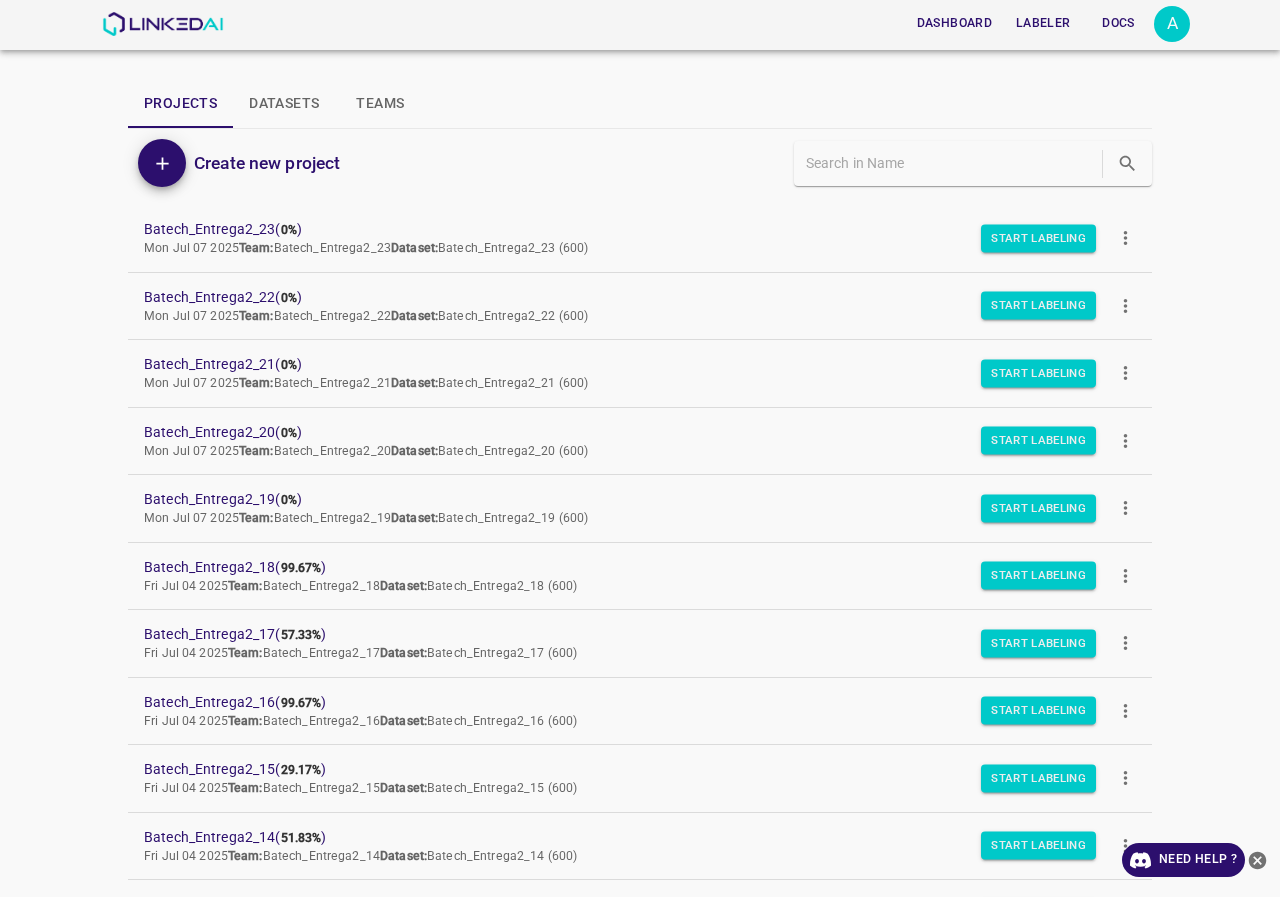 drag, startPoint x: 242, startPoint y: 495, endPoint x: 1126, endPoint y: 506, distance: 884.0684 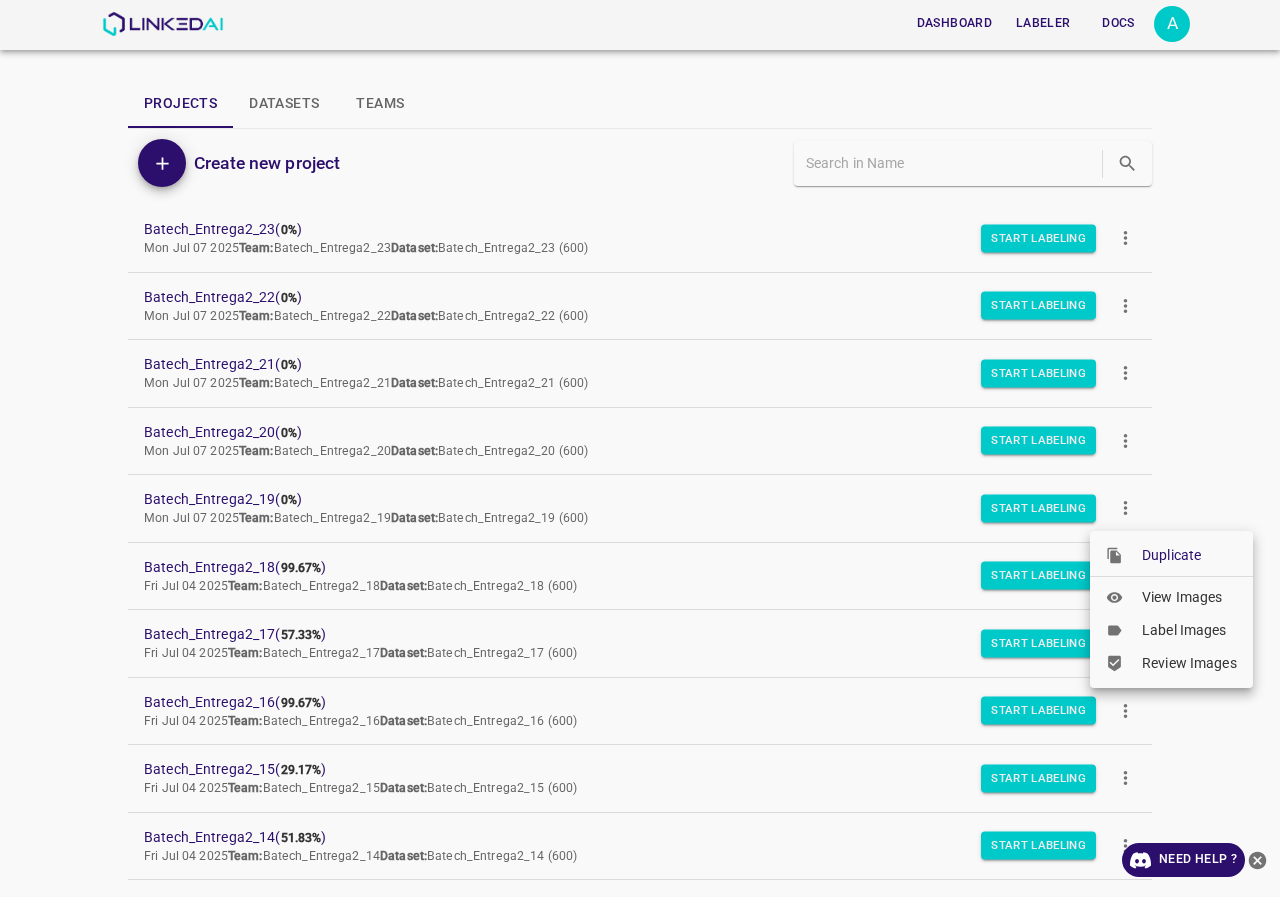 click at bounding box center (640, 448) 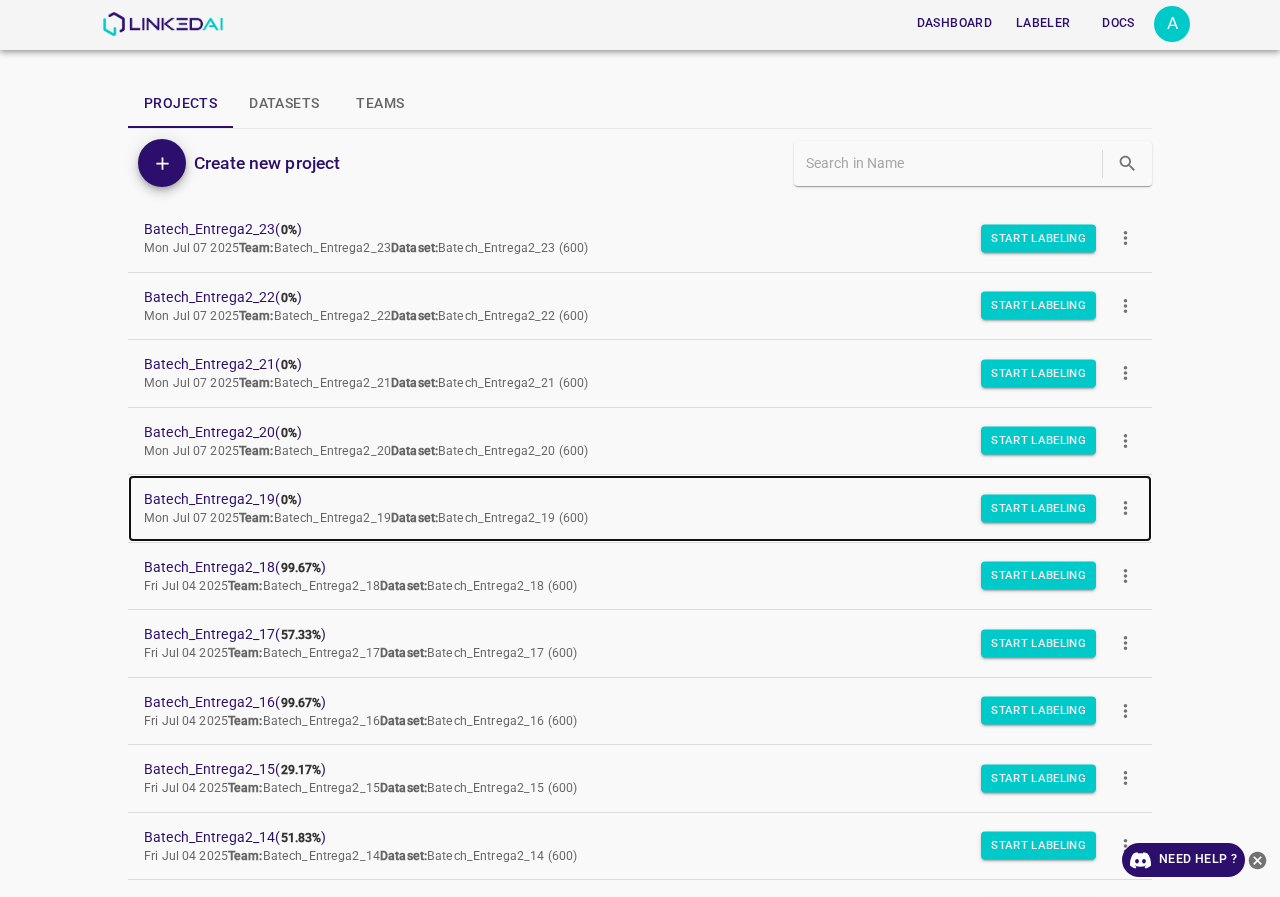 click on "Batech_Entrega2_19  ( 0% )" at bounding box center [624, 499] 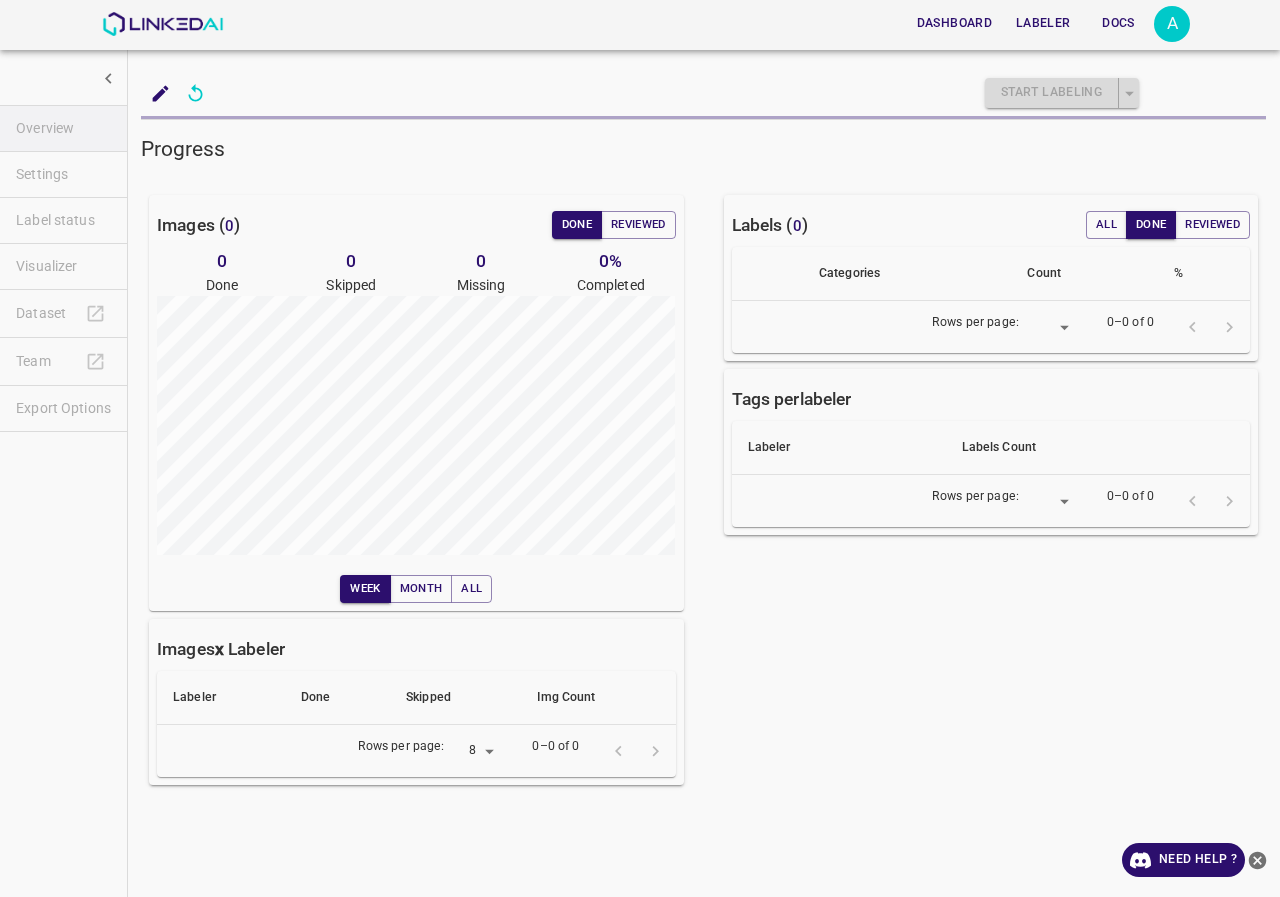 scroll, scrollTop: 0, scrollLeft: 0, axis: both 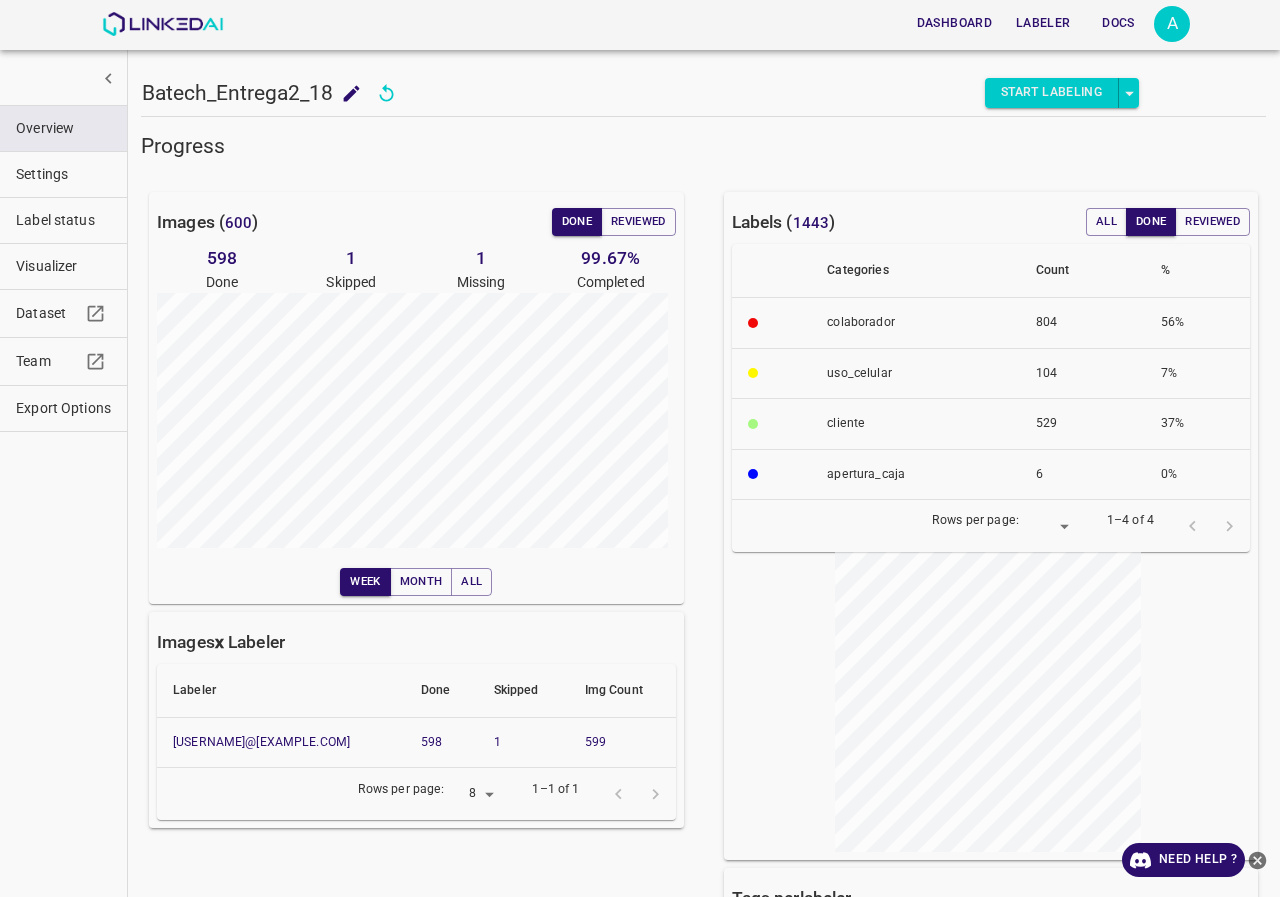 click on "Label status" at bounding box center [63, 220] 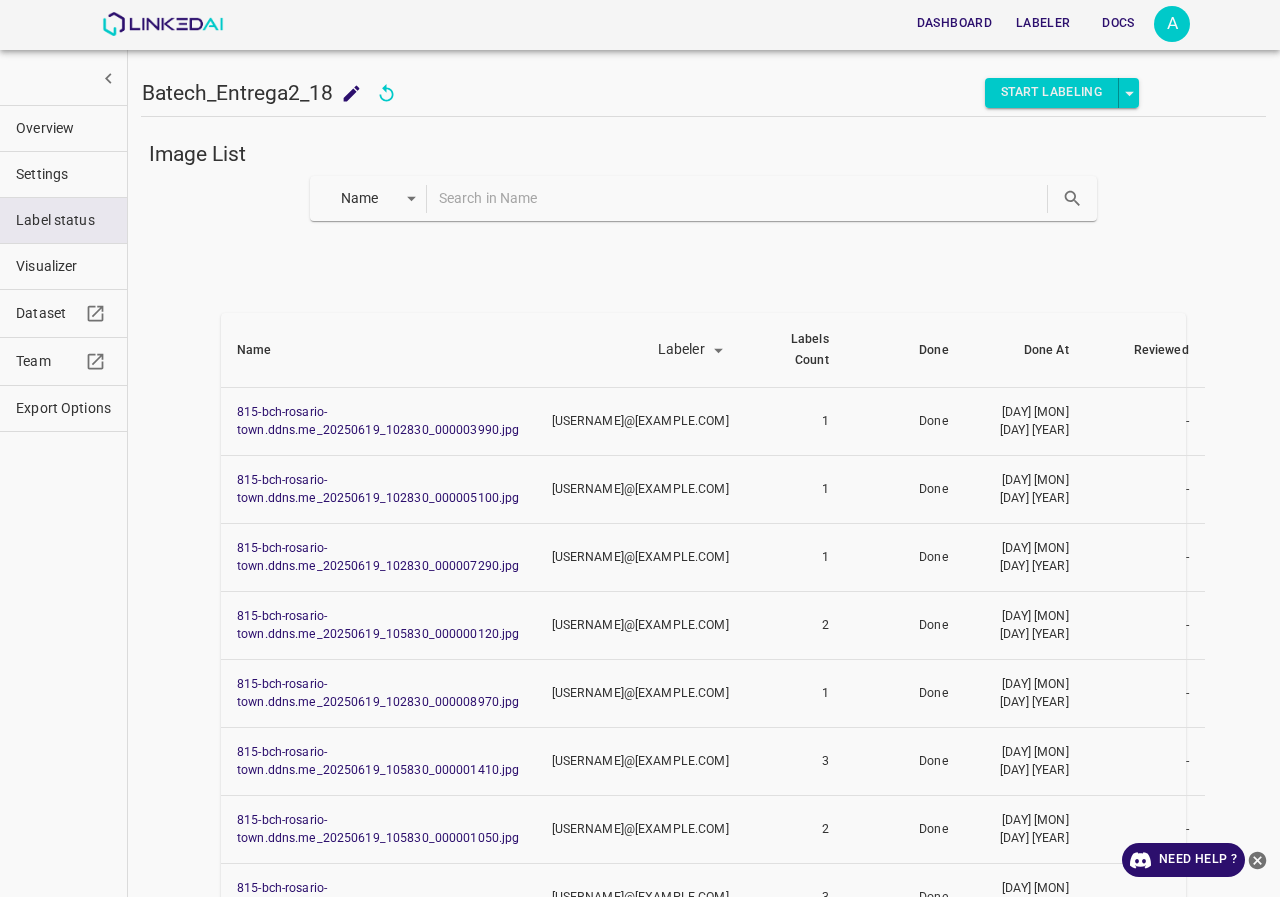 click at bounding box center (741, 198) 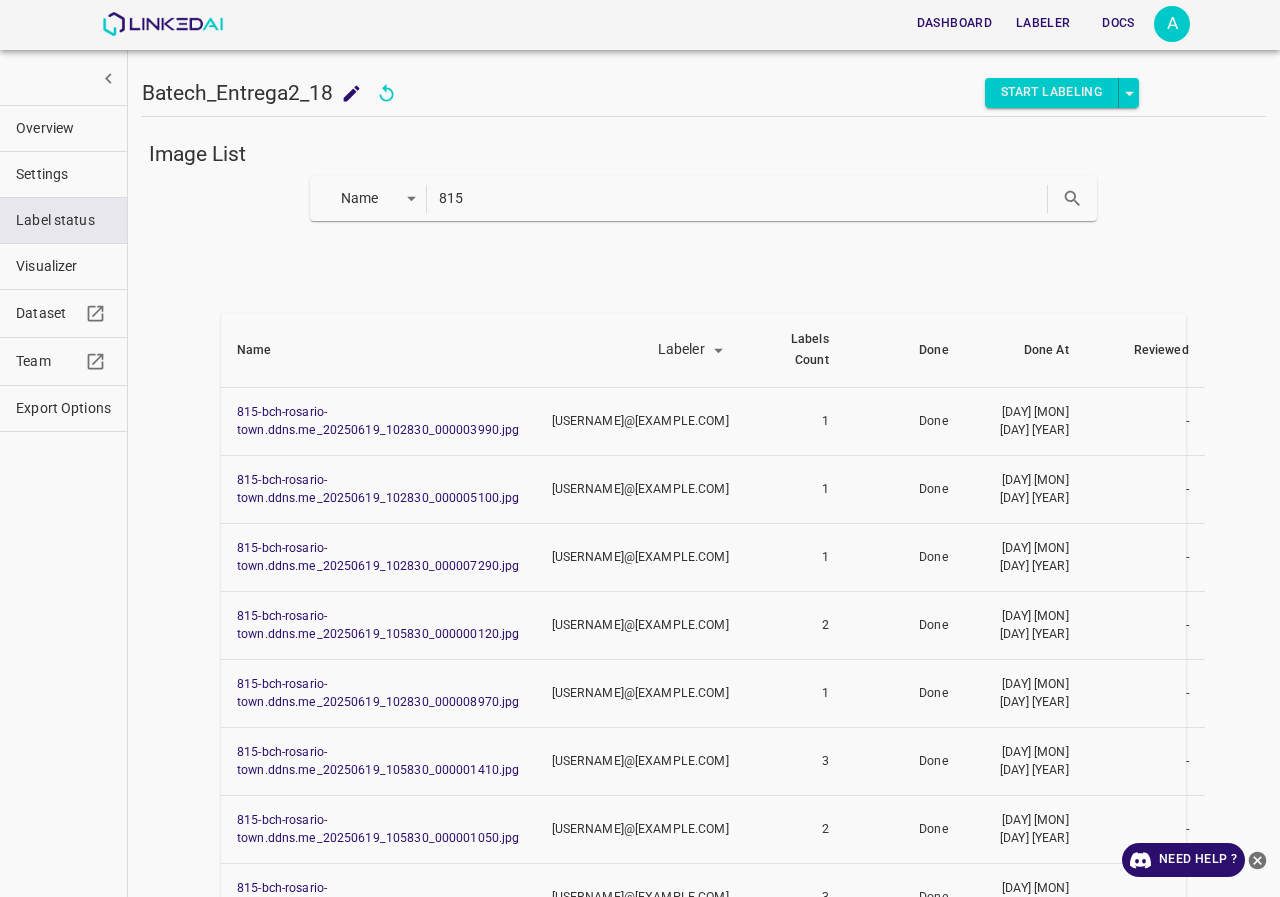 type on "815" 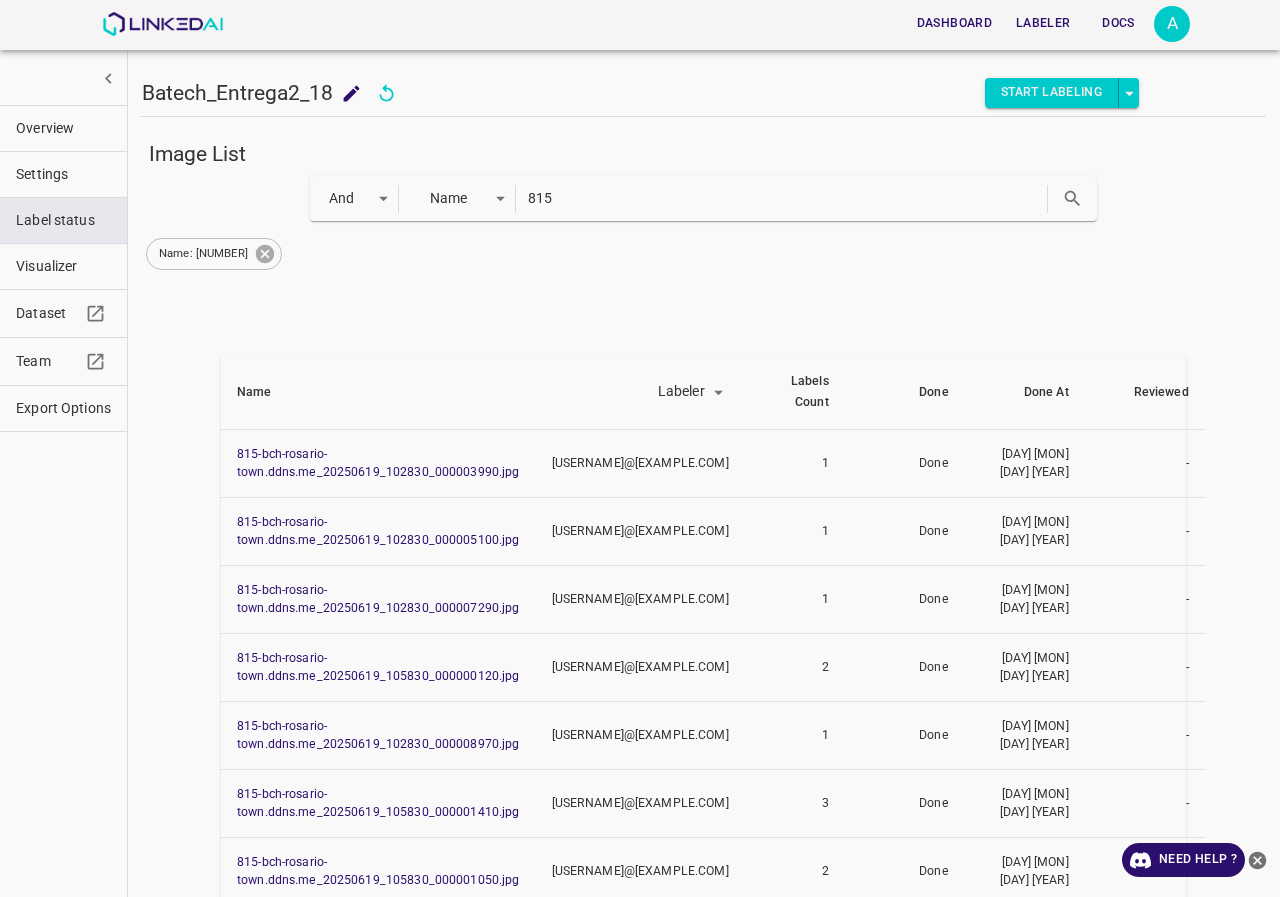 click at bounding box center (265, 254) 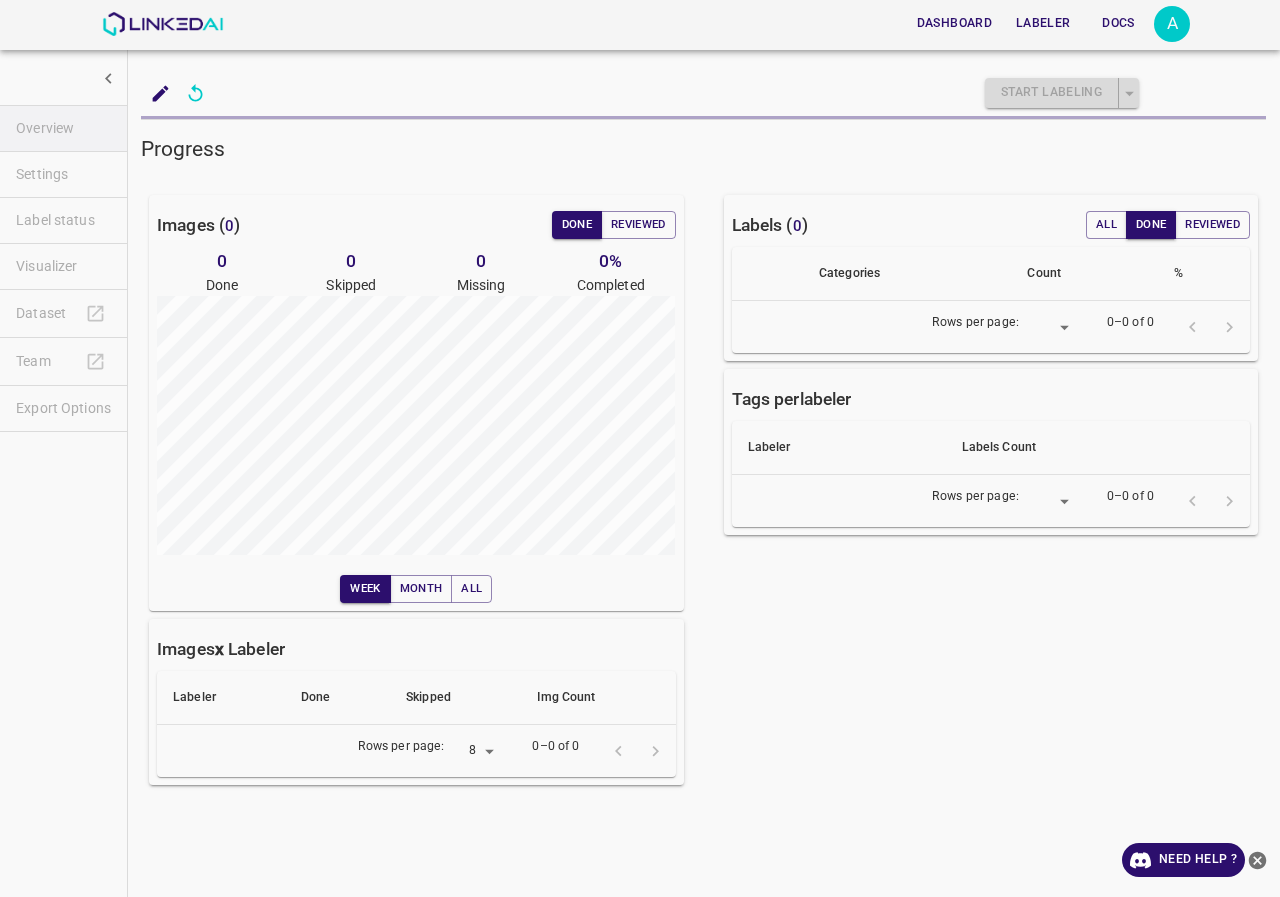 scroll, scrollTop: 0, scrollLeft: 0, axis: both 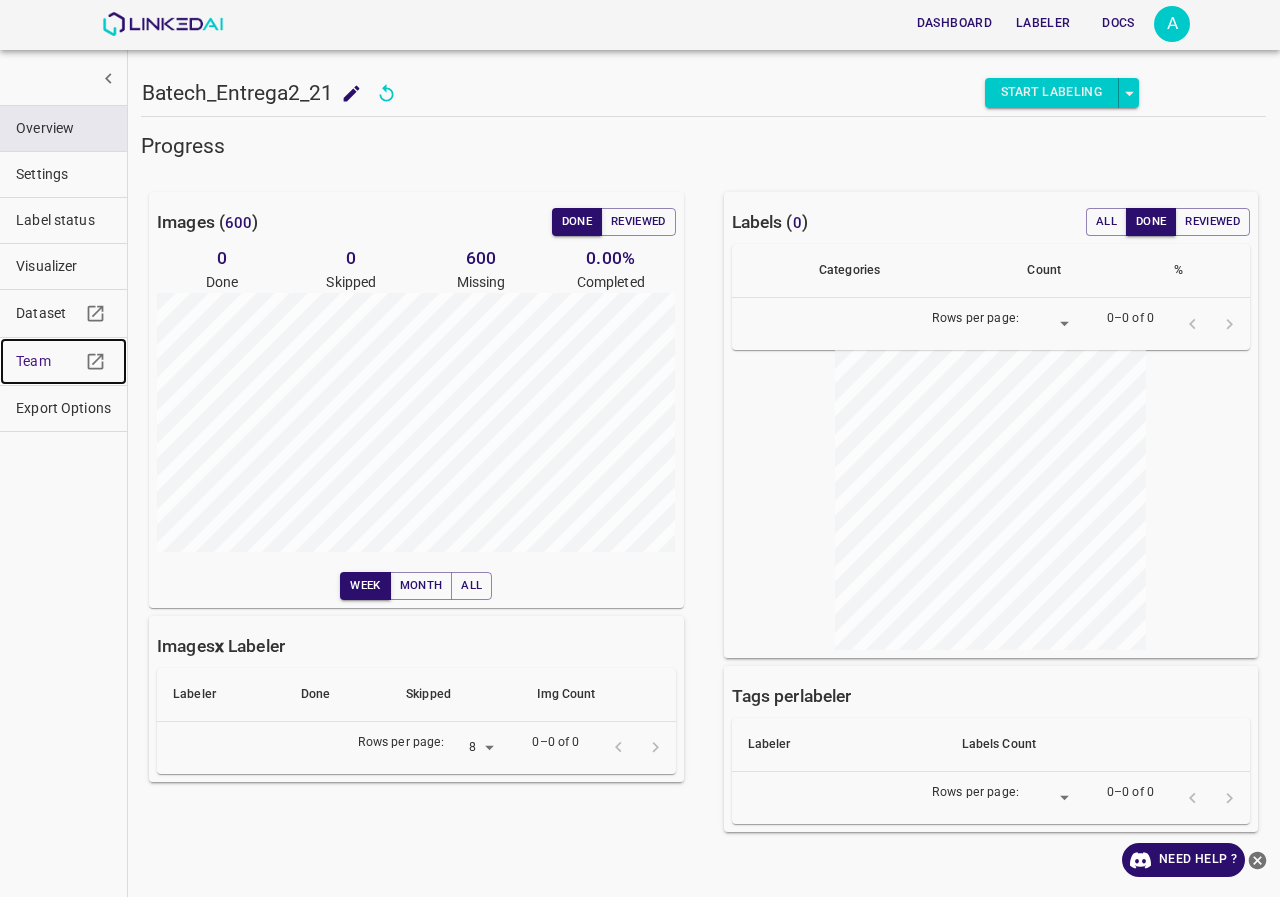 click on "Team" at bounding box center (48, 361) 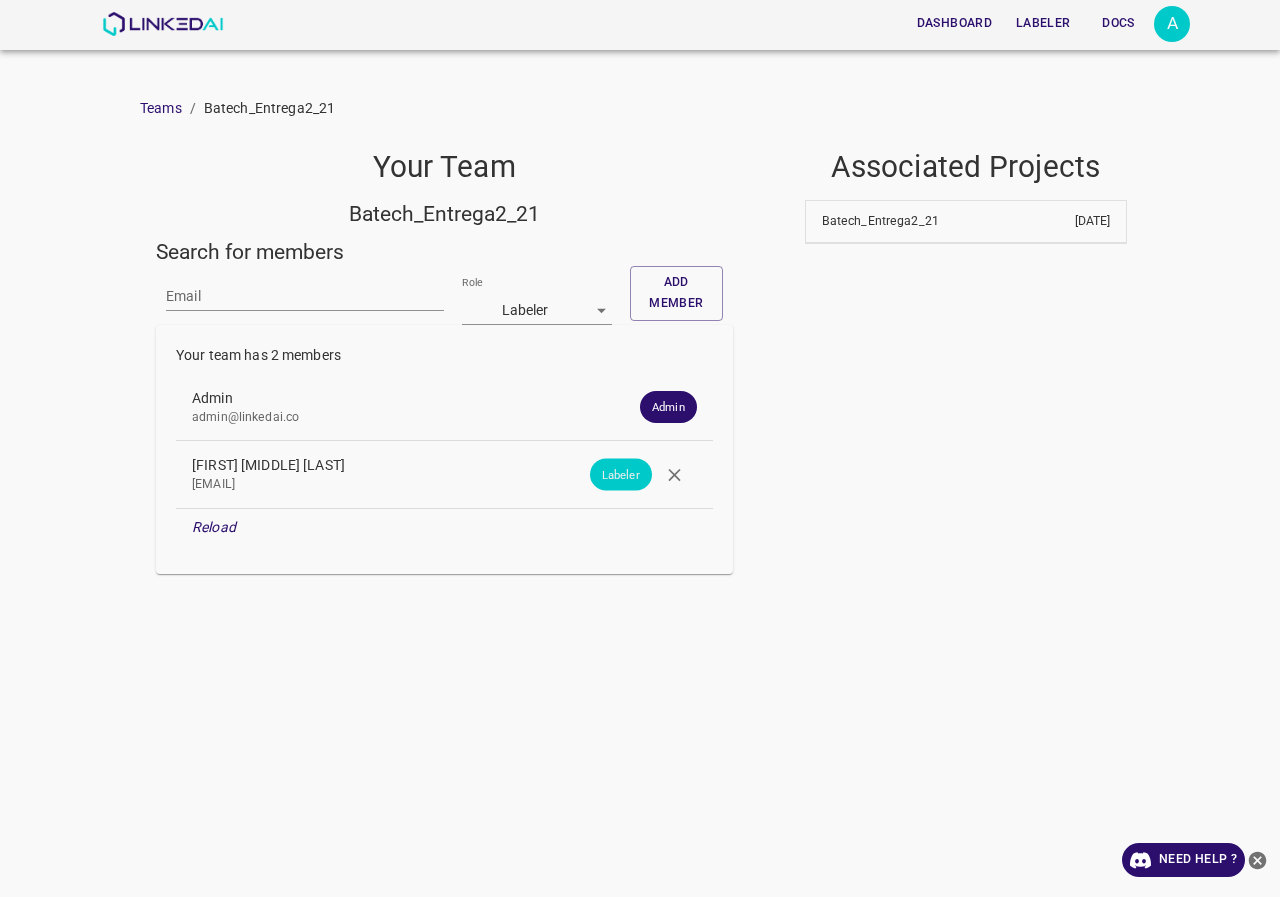 scroll, scrollTop: 0, scrollLeft: 0, axis: both 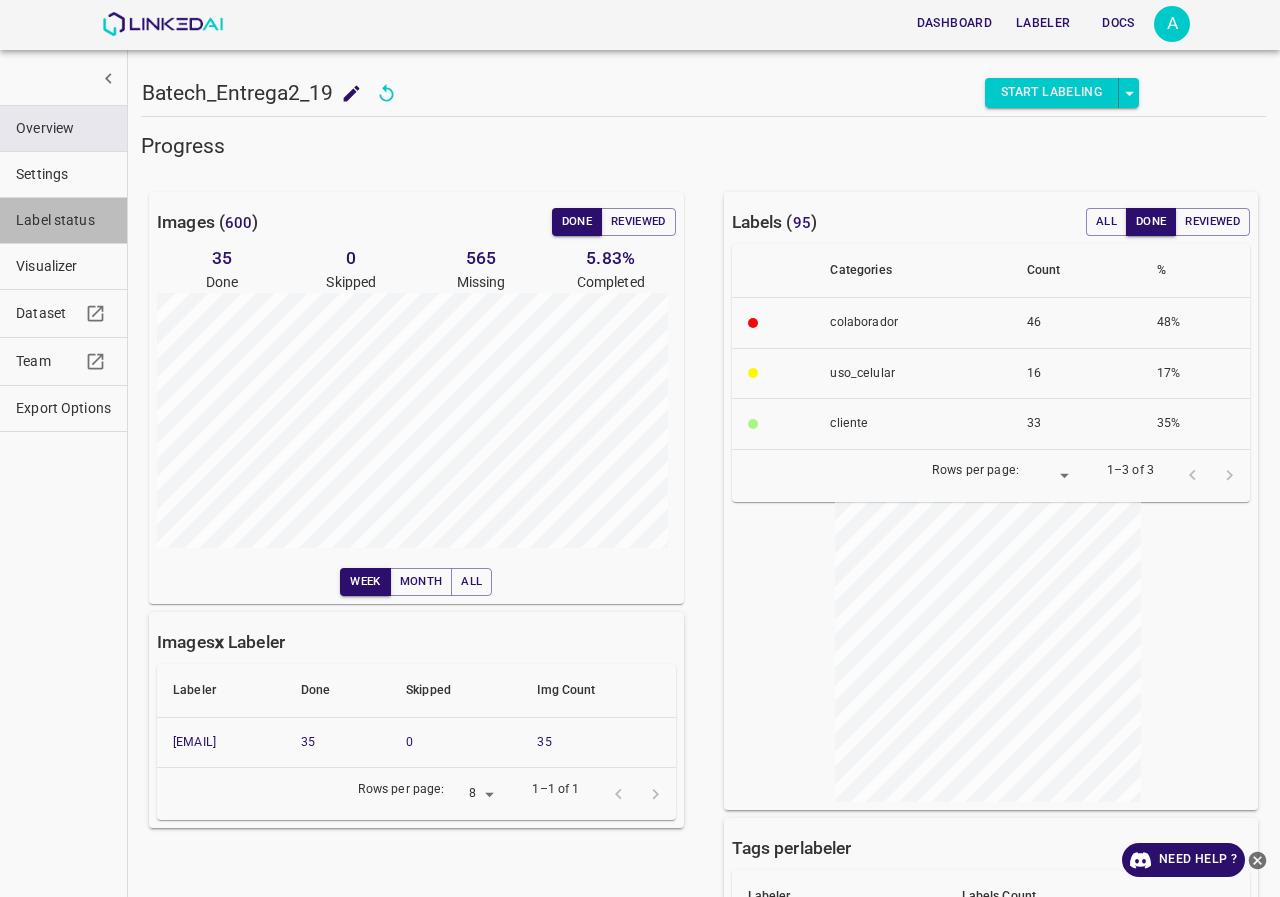 click on "Label status" at bounding box center (63, 128) 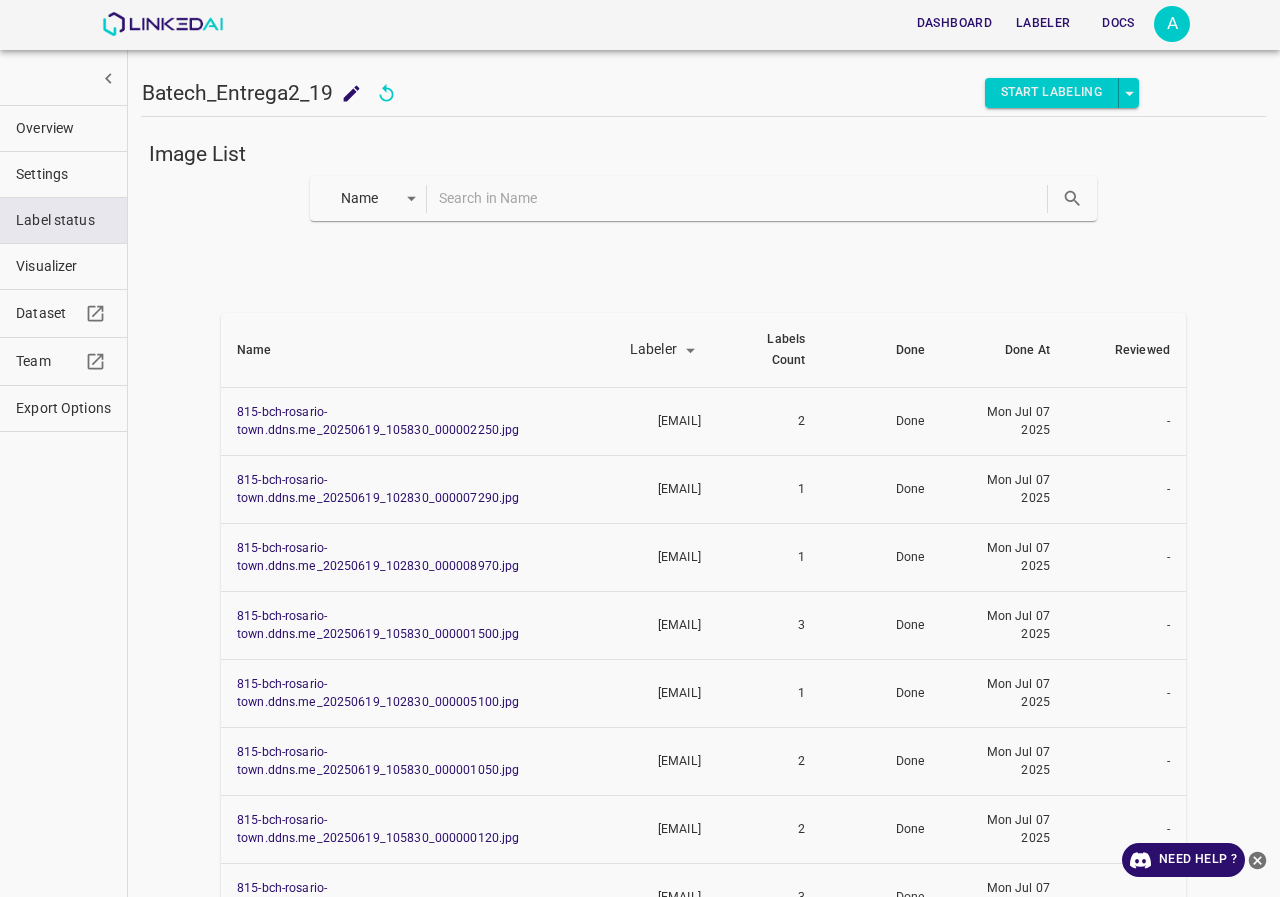click at bounding box center (741, 198) 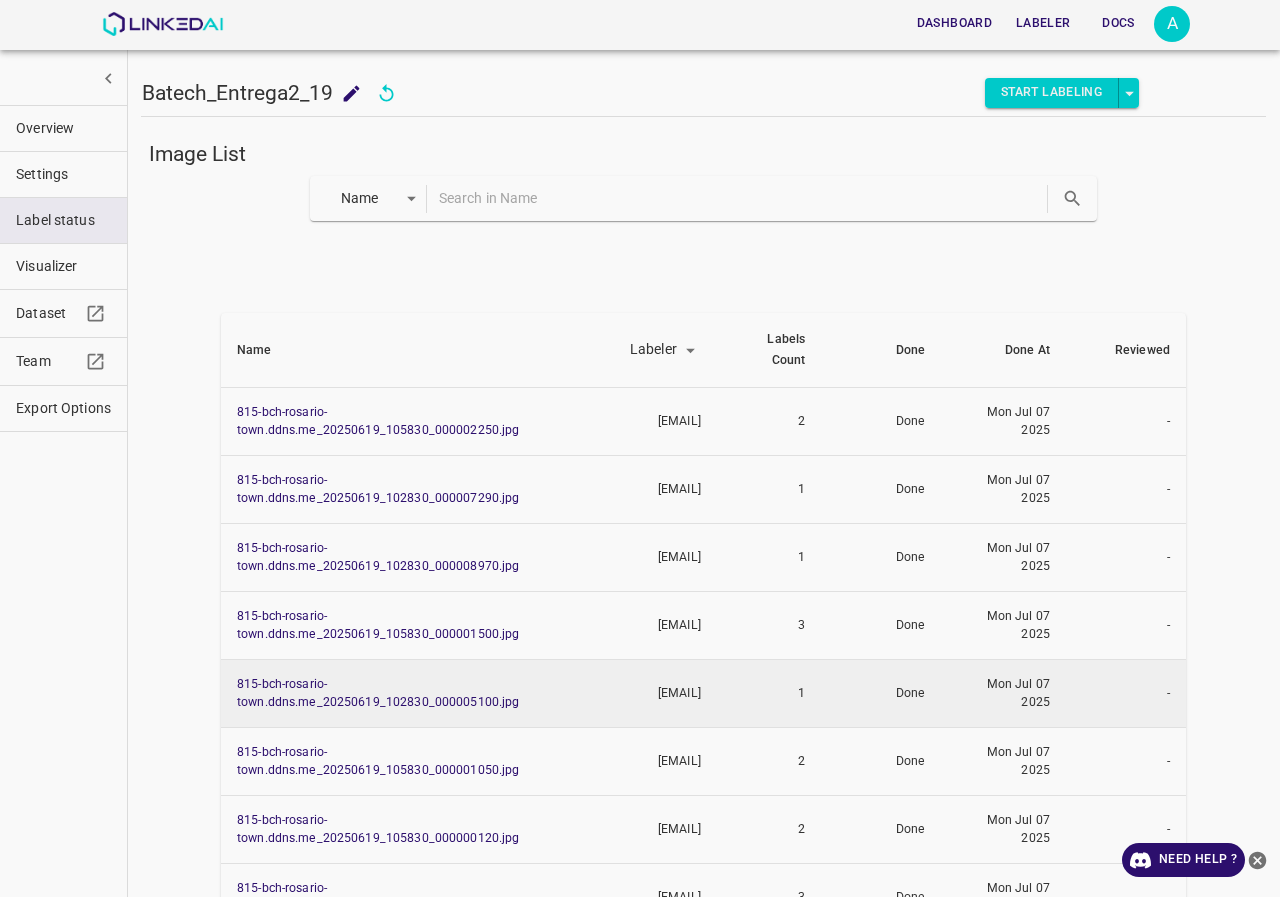 scroll, scrollTop: 223, scrollLeft: 0, axis: vertical 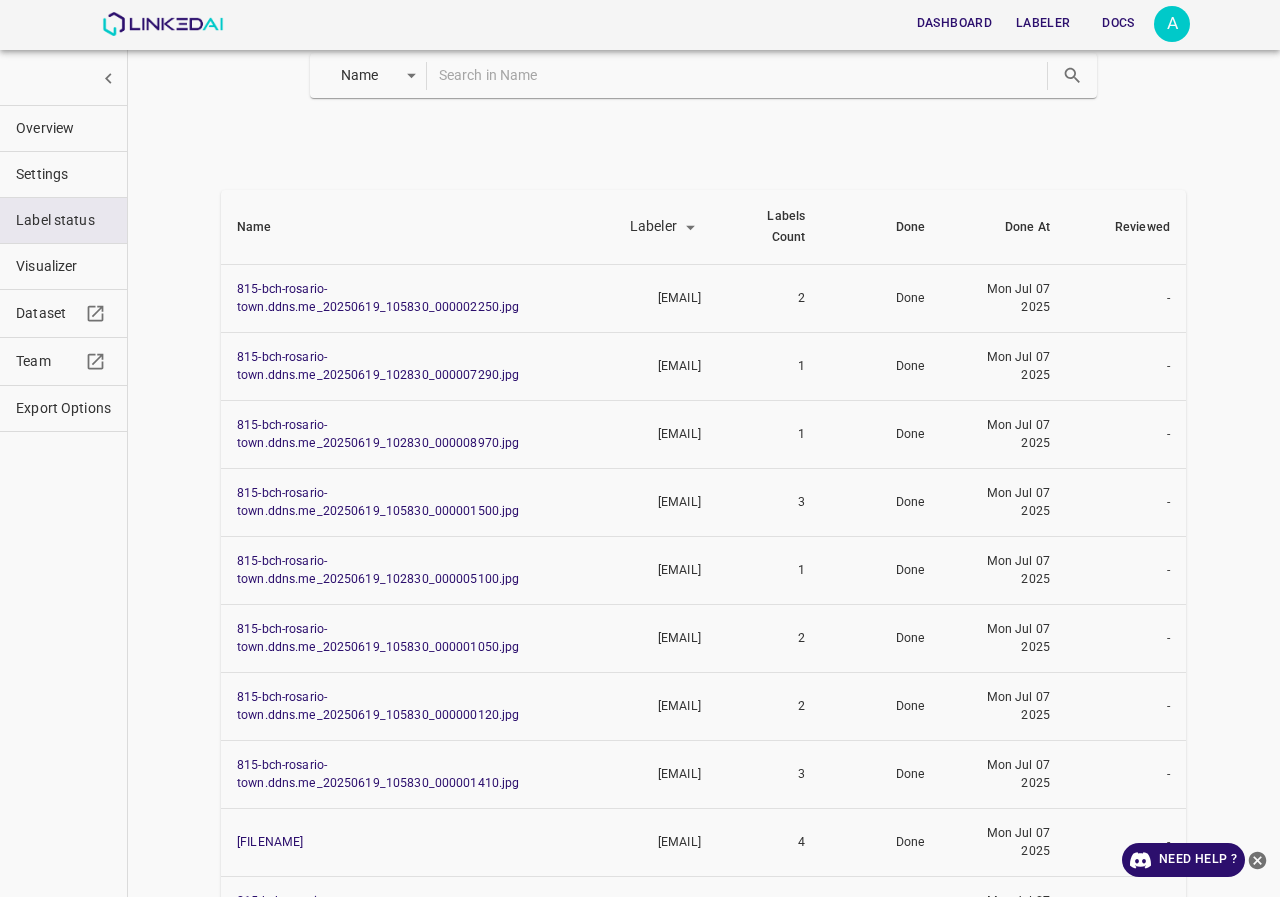 click at bounding box center (741, 75) 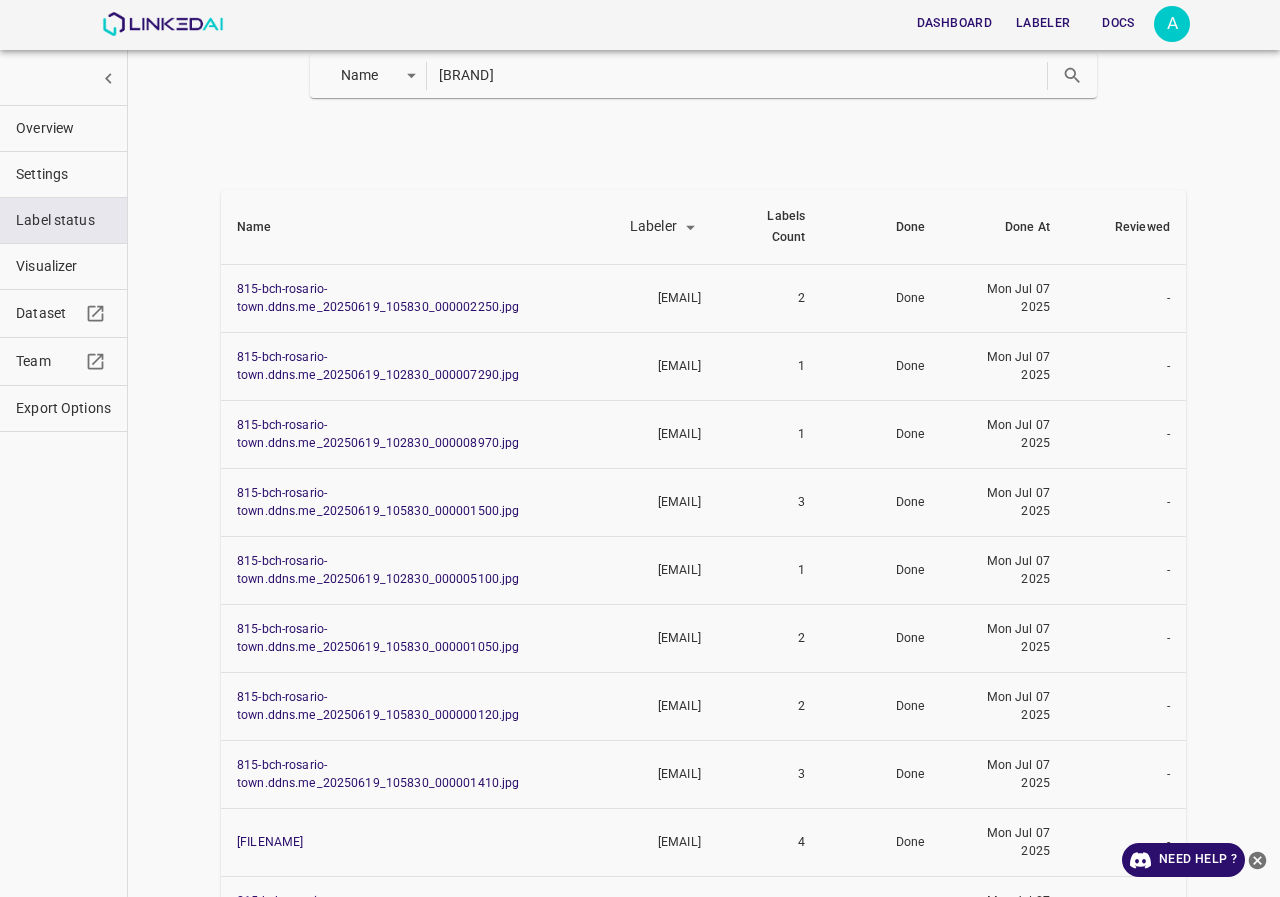 type on "doggis" 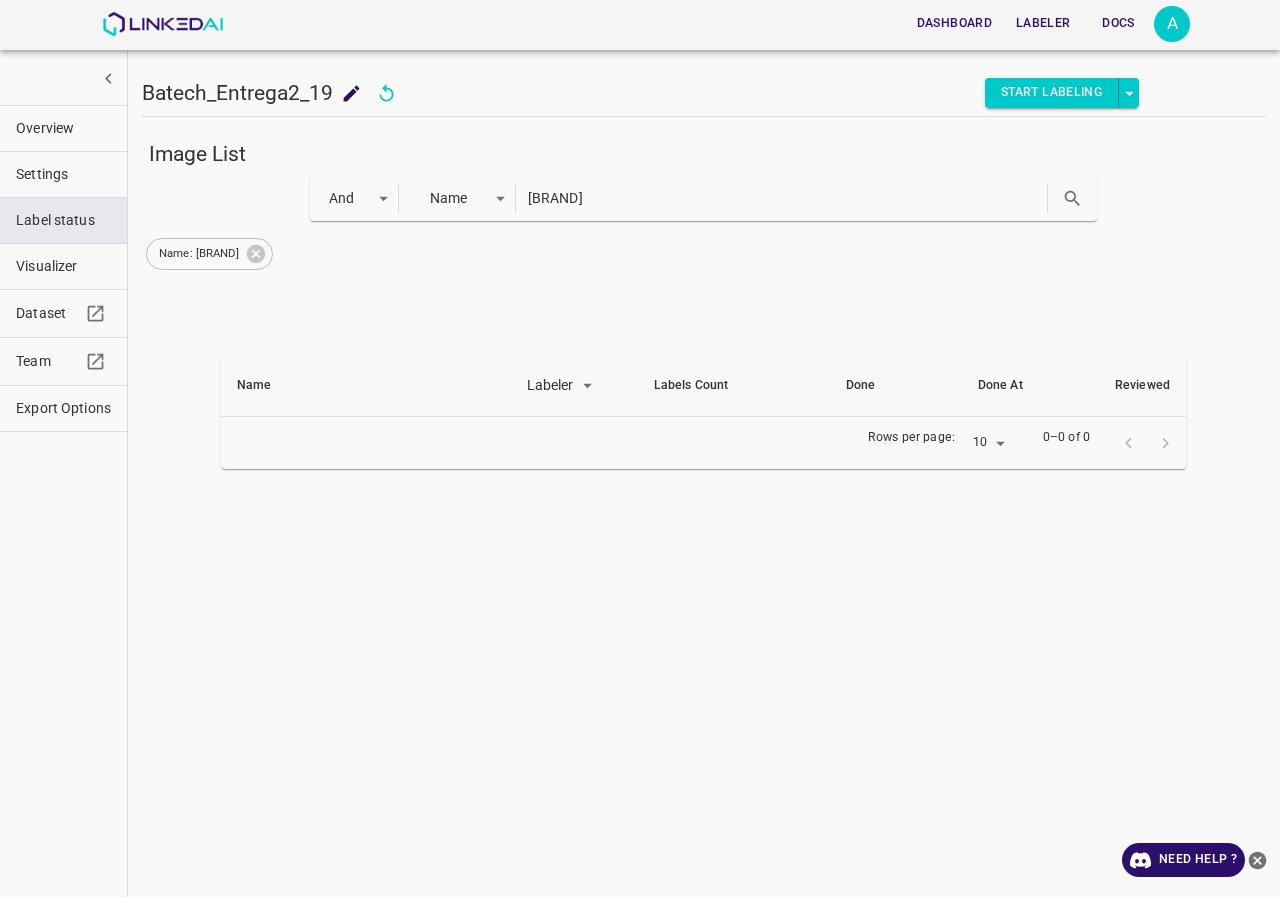 scroll, scrollTop: 0, scrollLeft: 0, axis: both 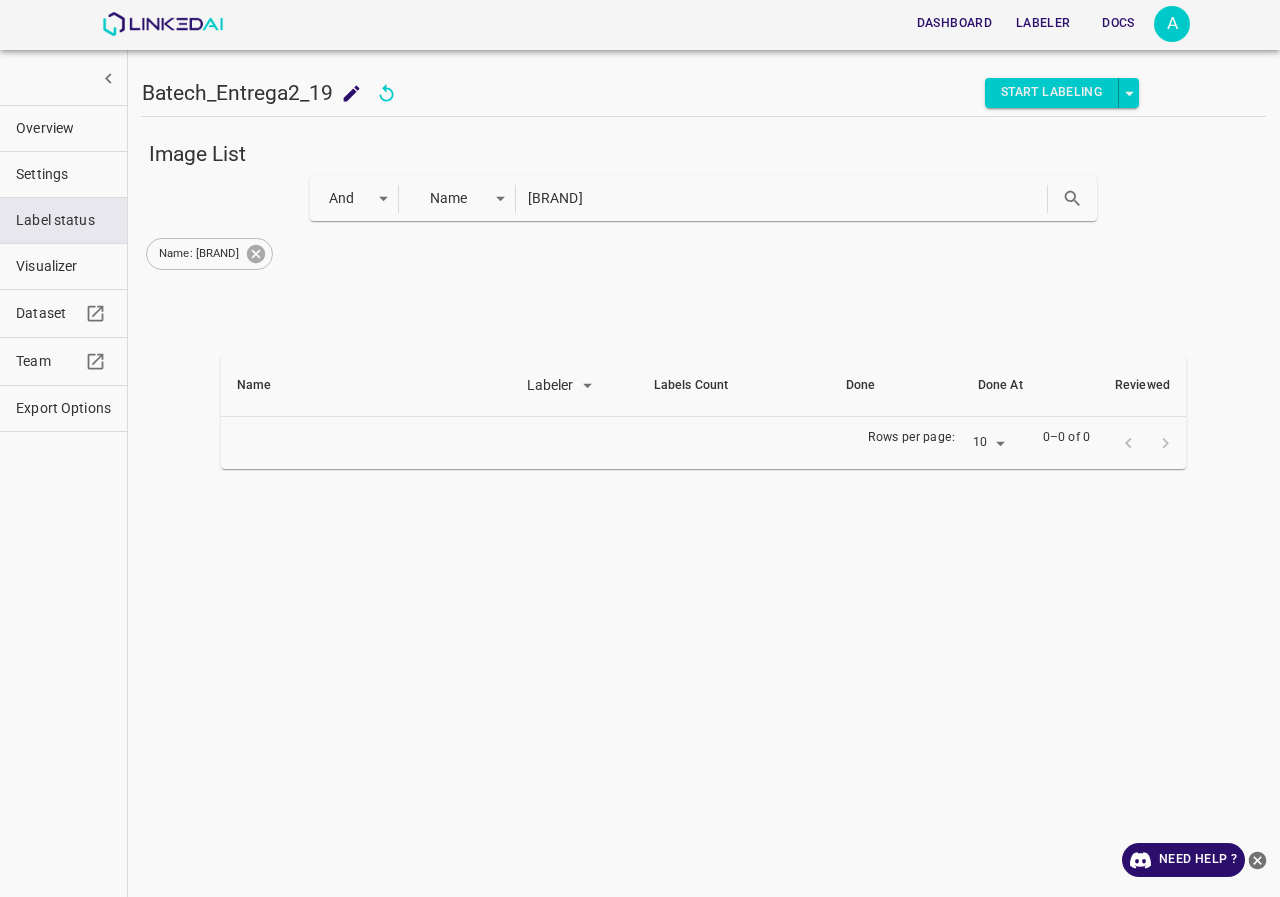 click at bounding box center (256, 254) 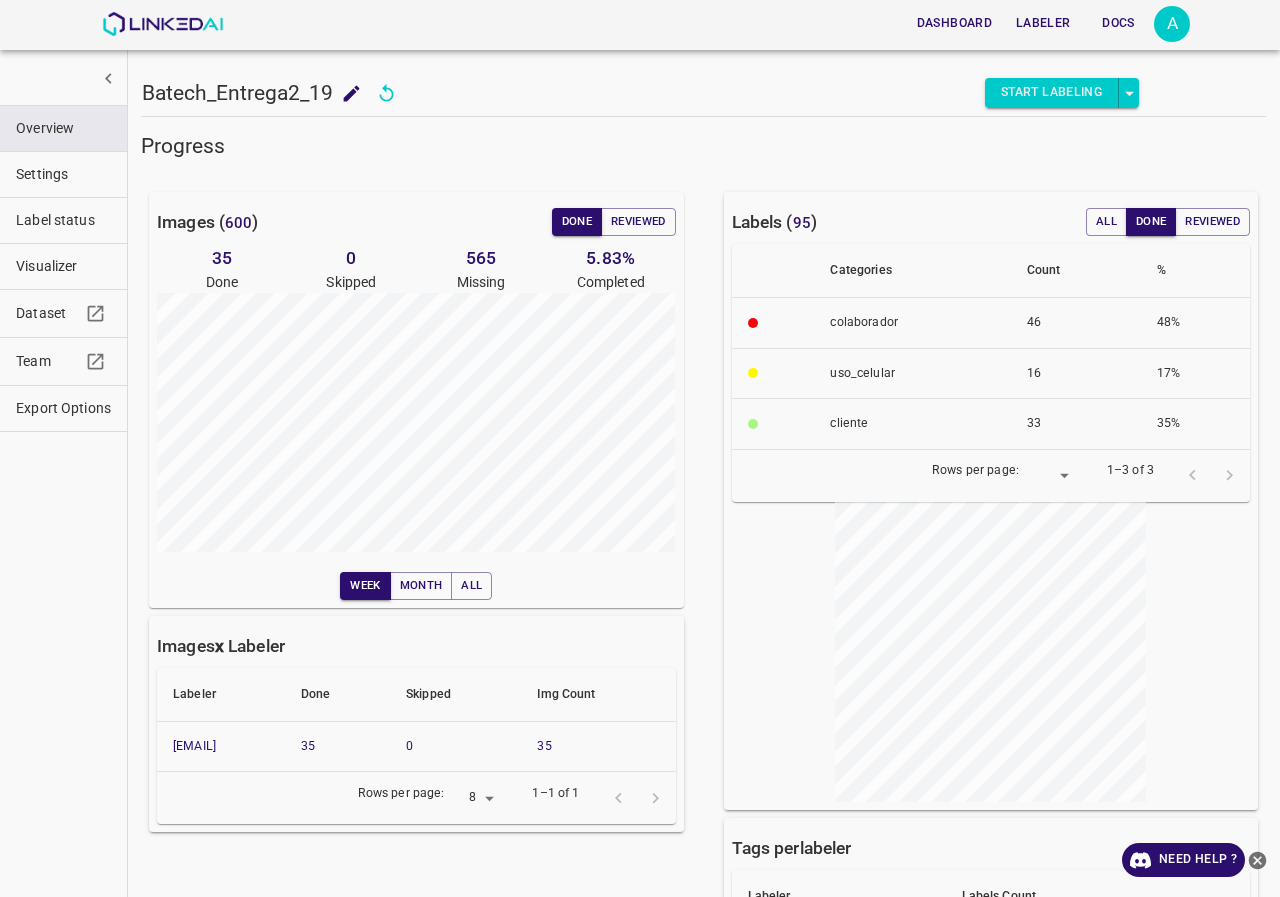 scroll, scrollTop: 0, scrollLeft: 0, axis: both 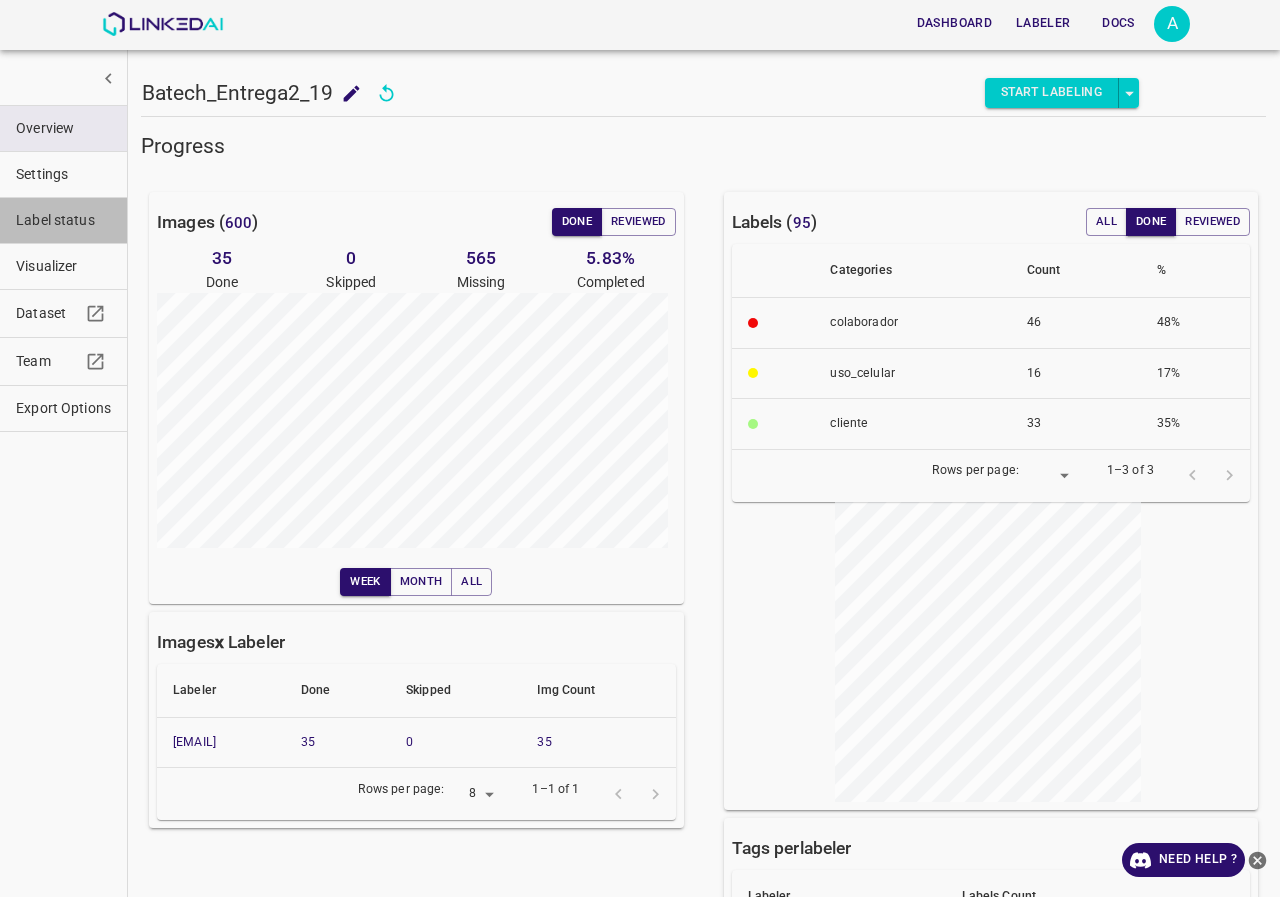click on "Label status" at bounding box center [63, 128] 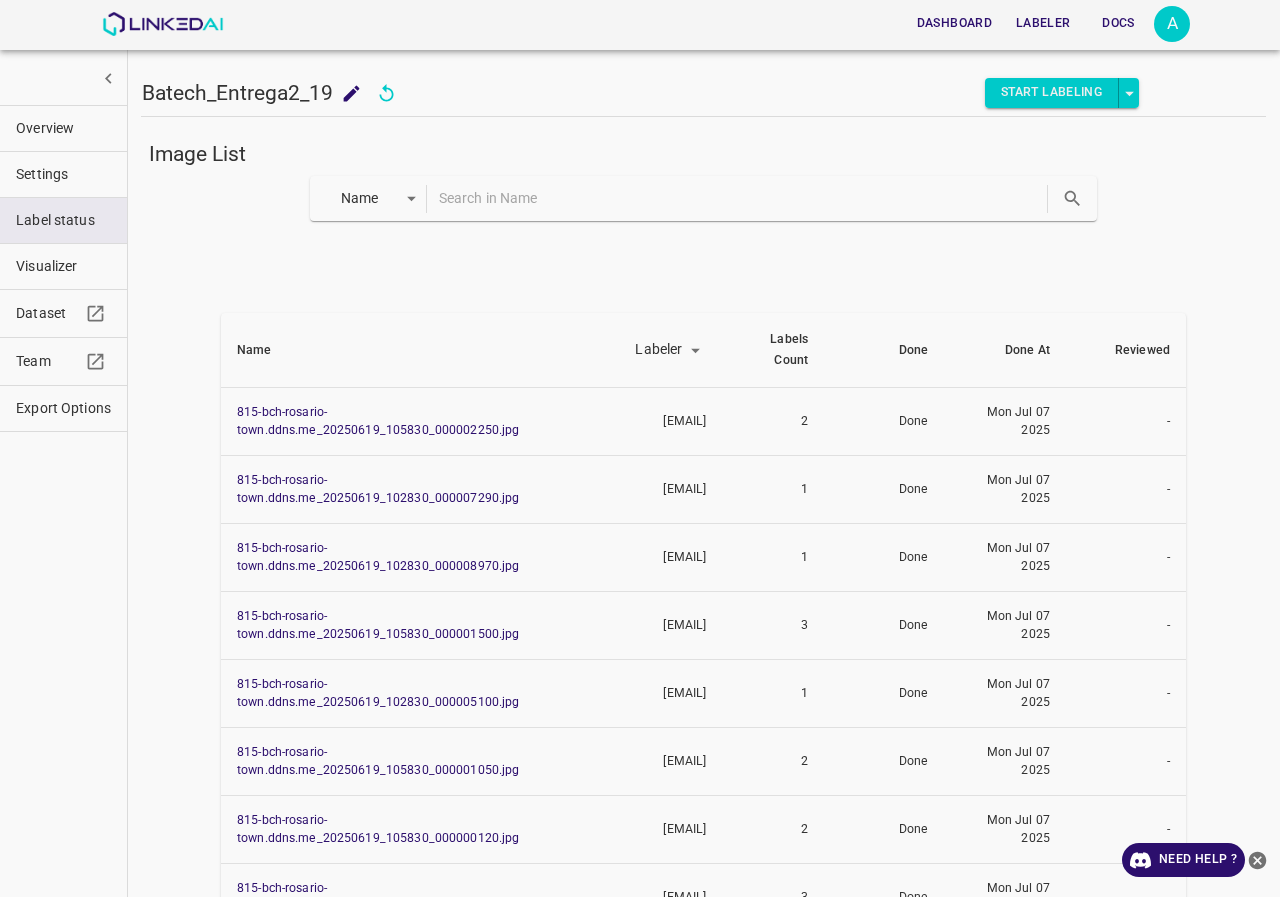 click at bounding box center (741, 198) 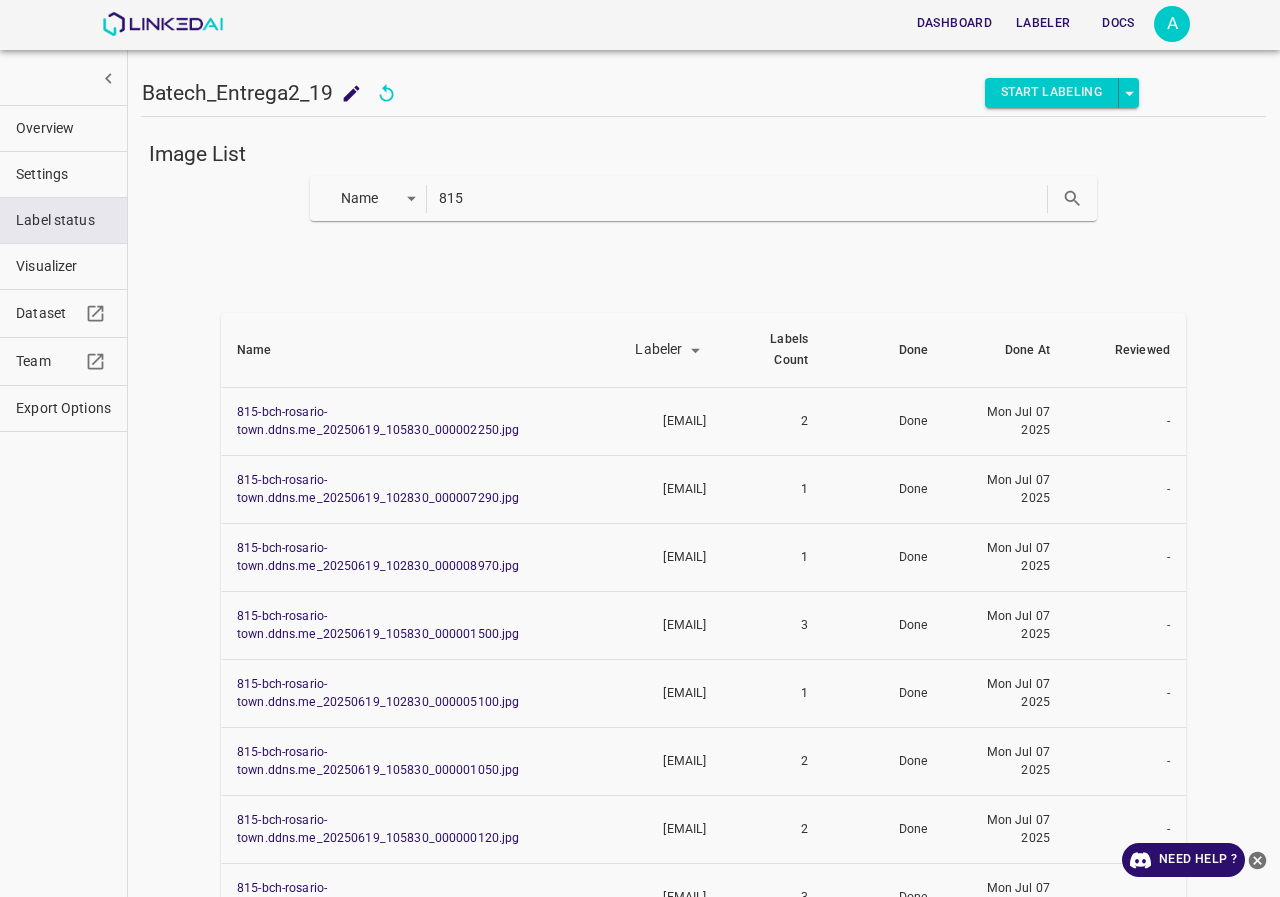 type on "815" 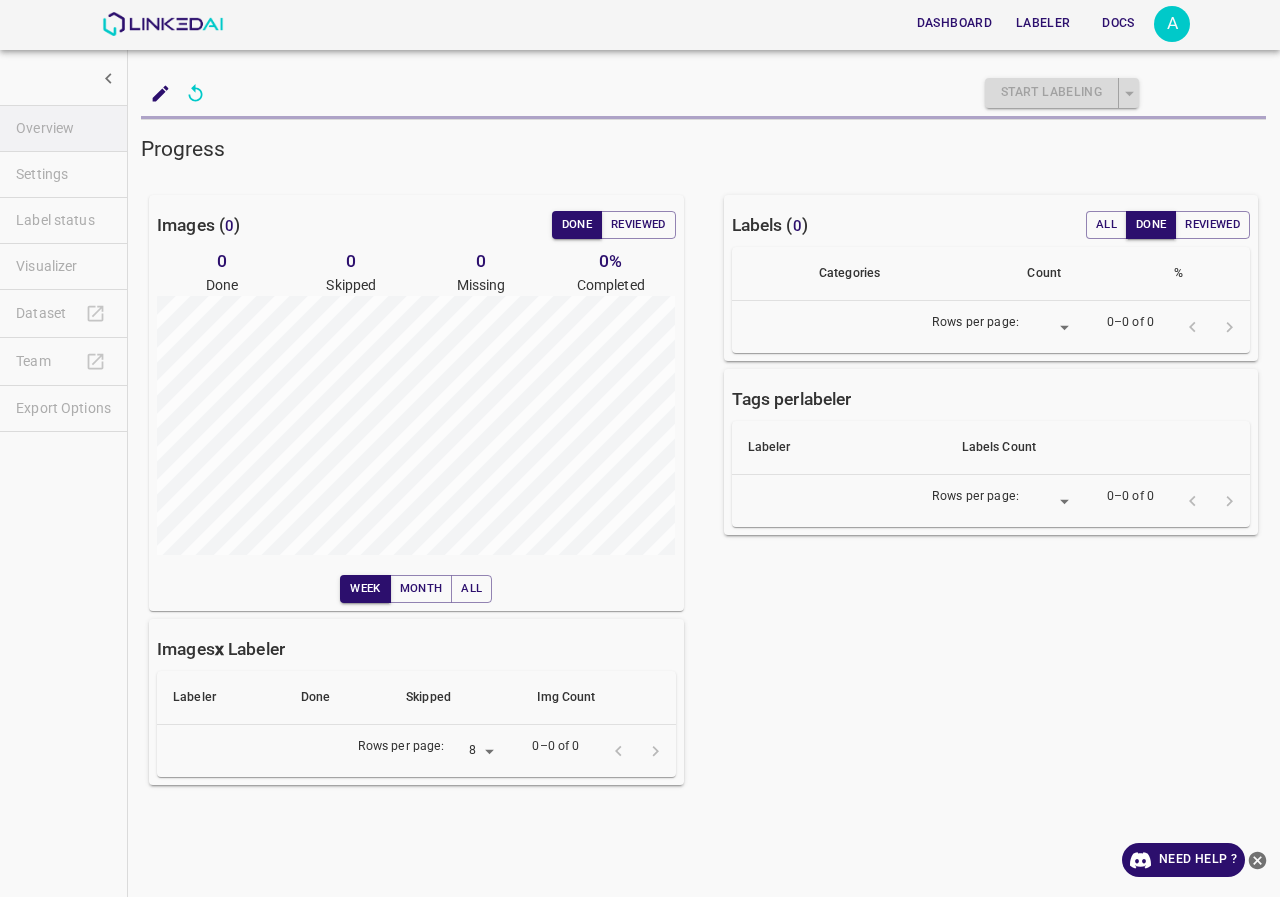 scroll, scrollTop: 0, scrollLeft: 0, axis: both 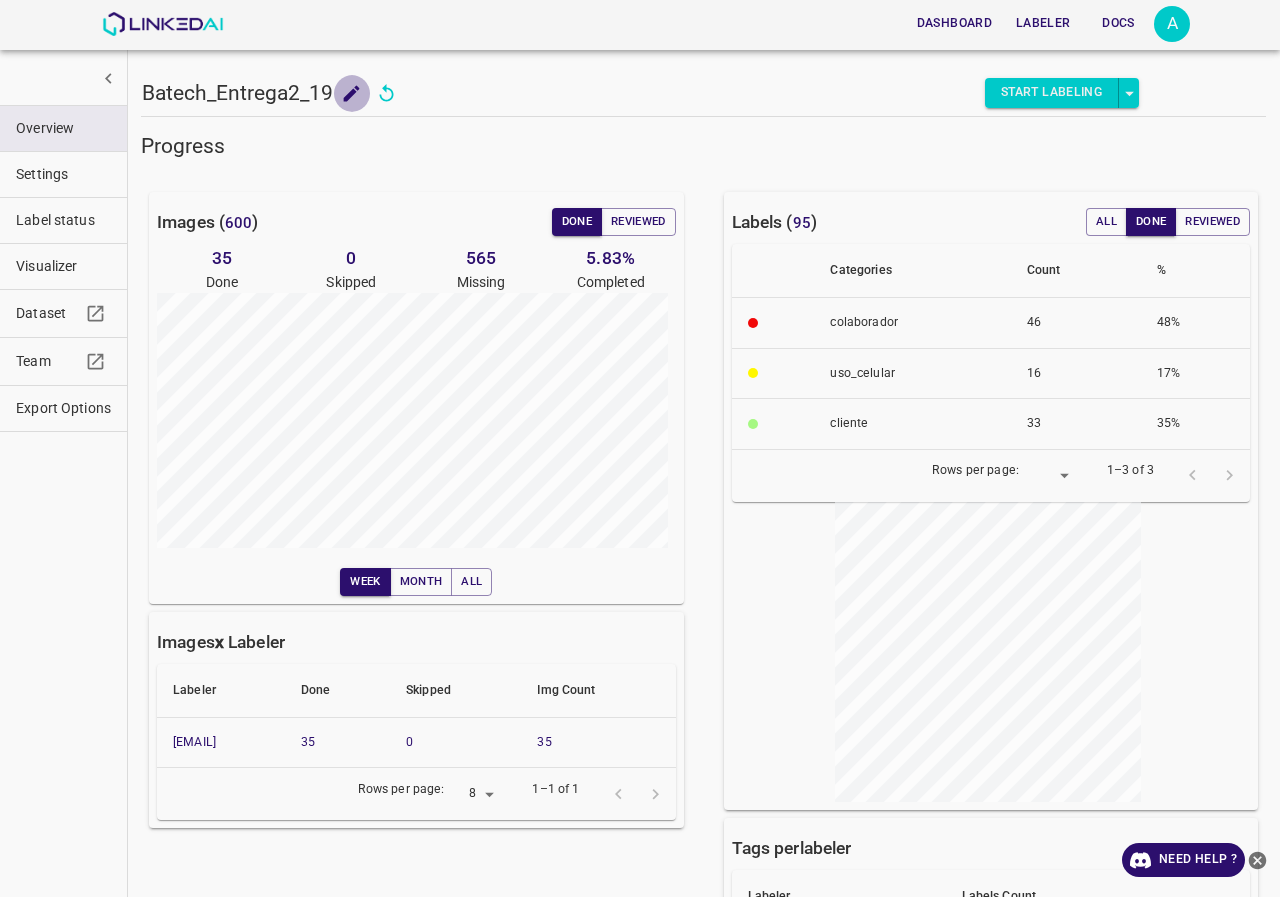 click at bounding box center (352, 93) 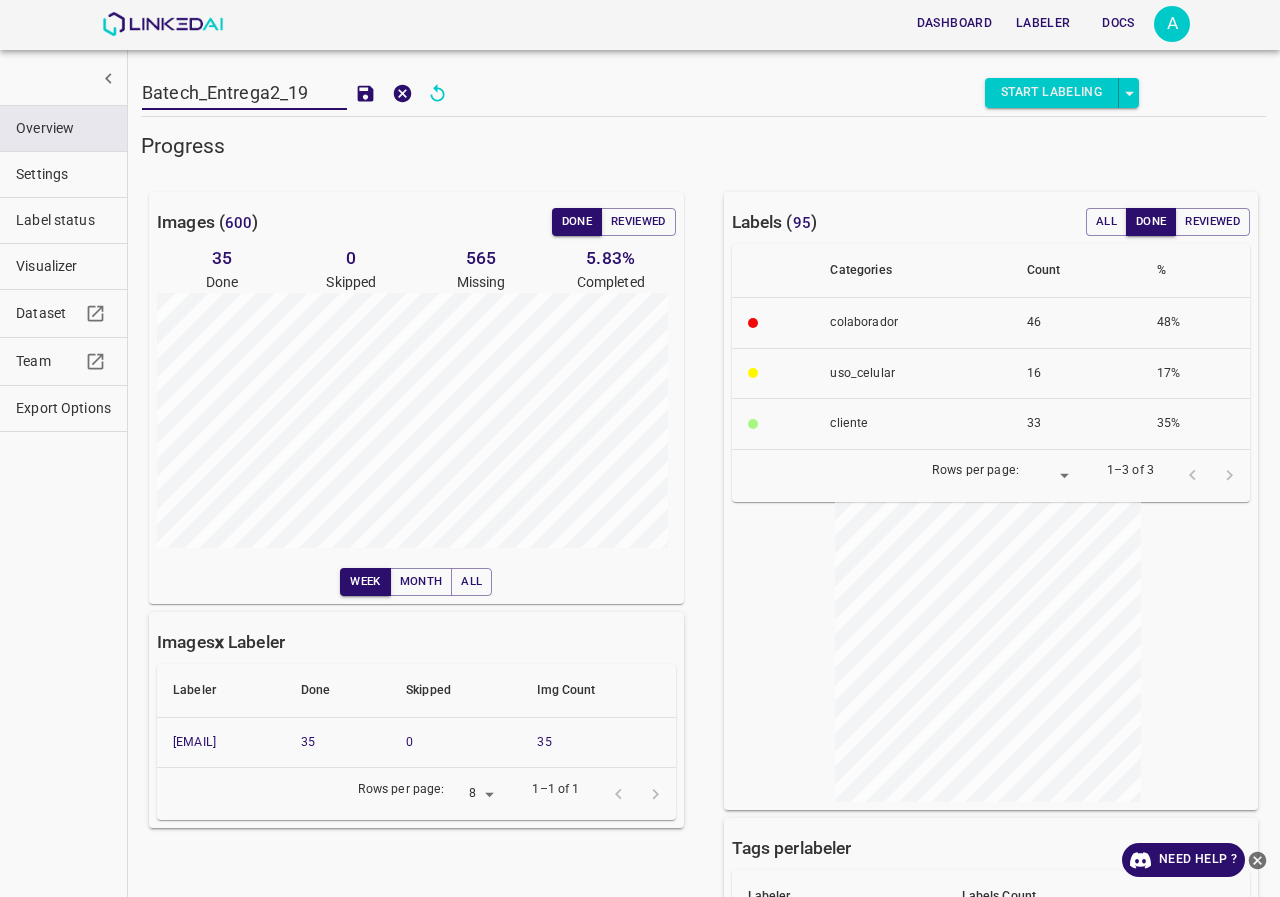 drag, startPoint x: 325, startPoint y: 93, endPoint x: 19, endPoint y: 94, distance: 306.00165 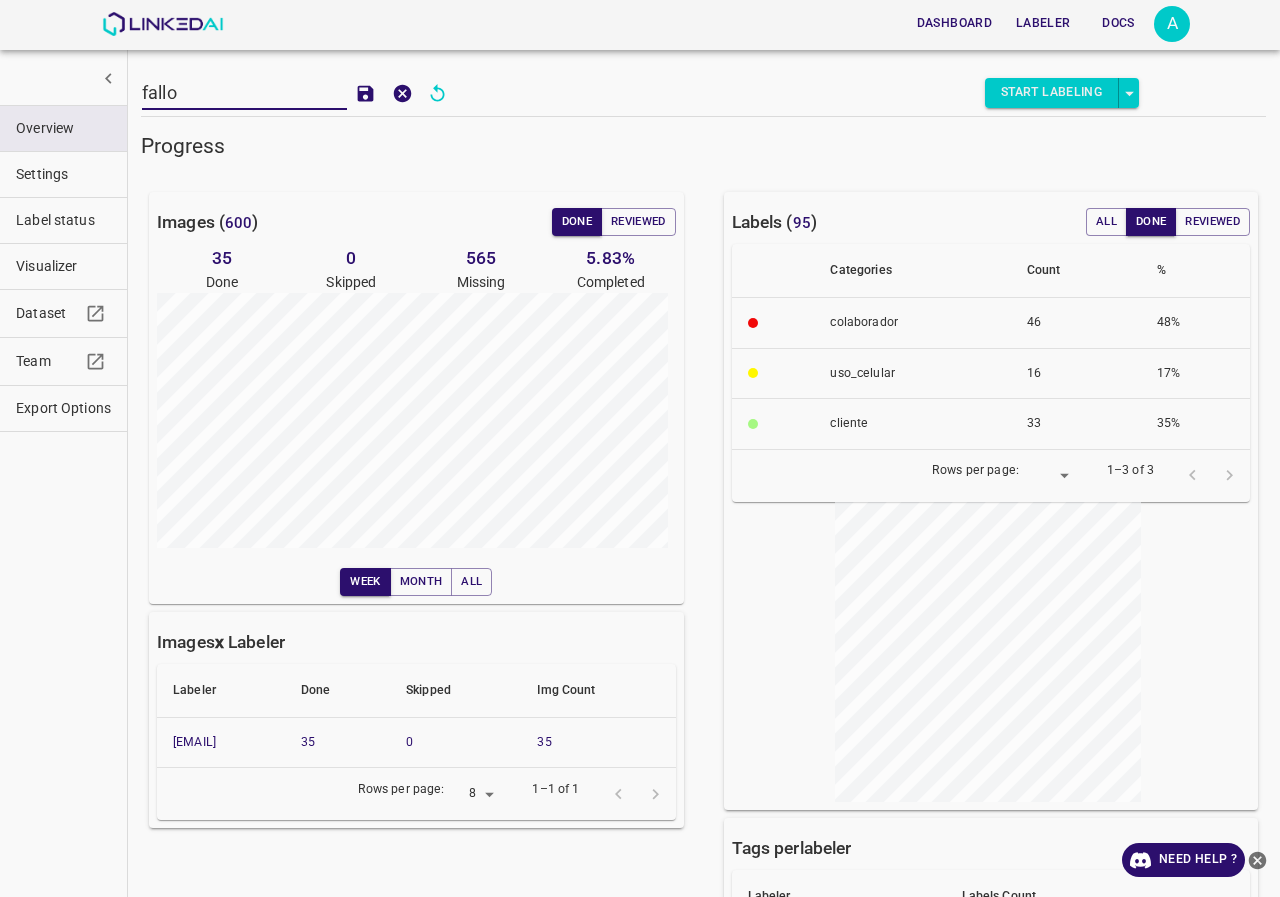type on "fallo" 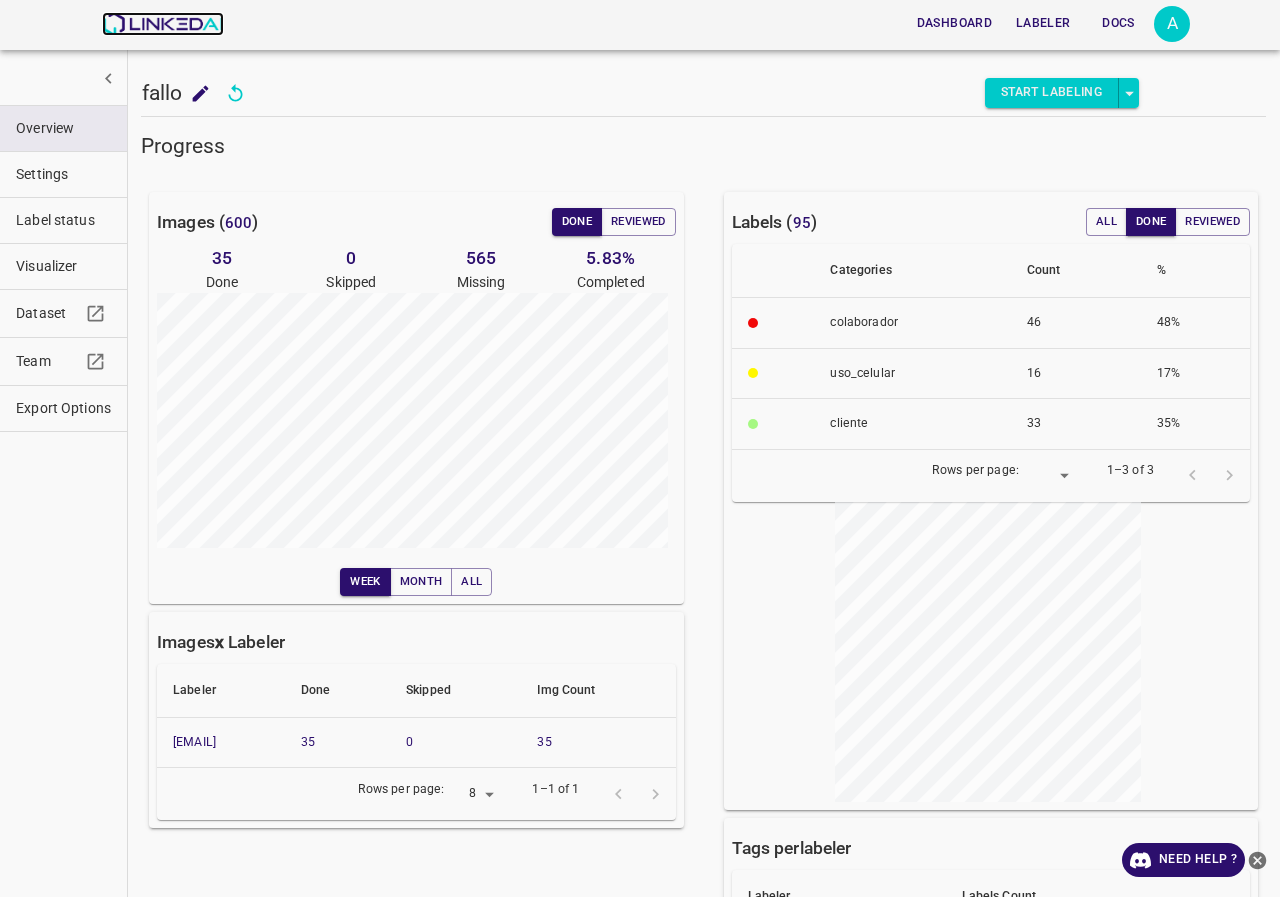 click at bounding box center [162, 24] 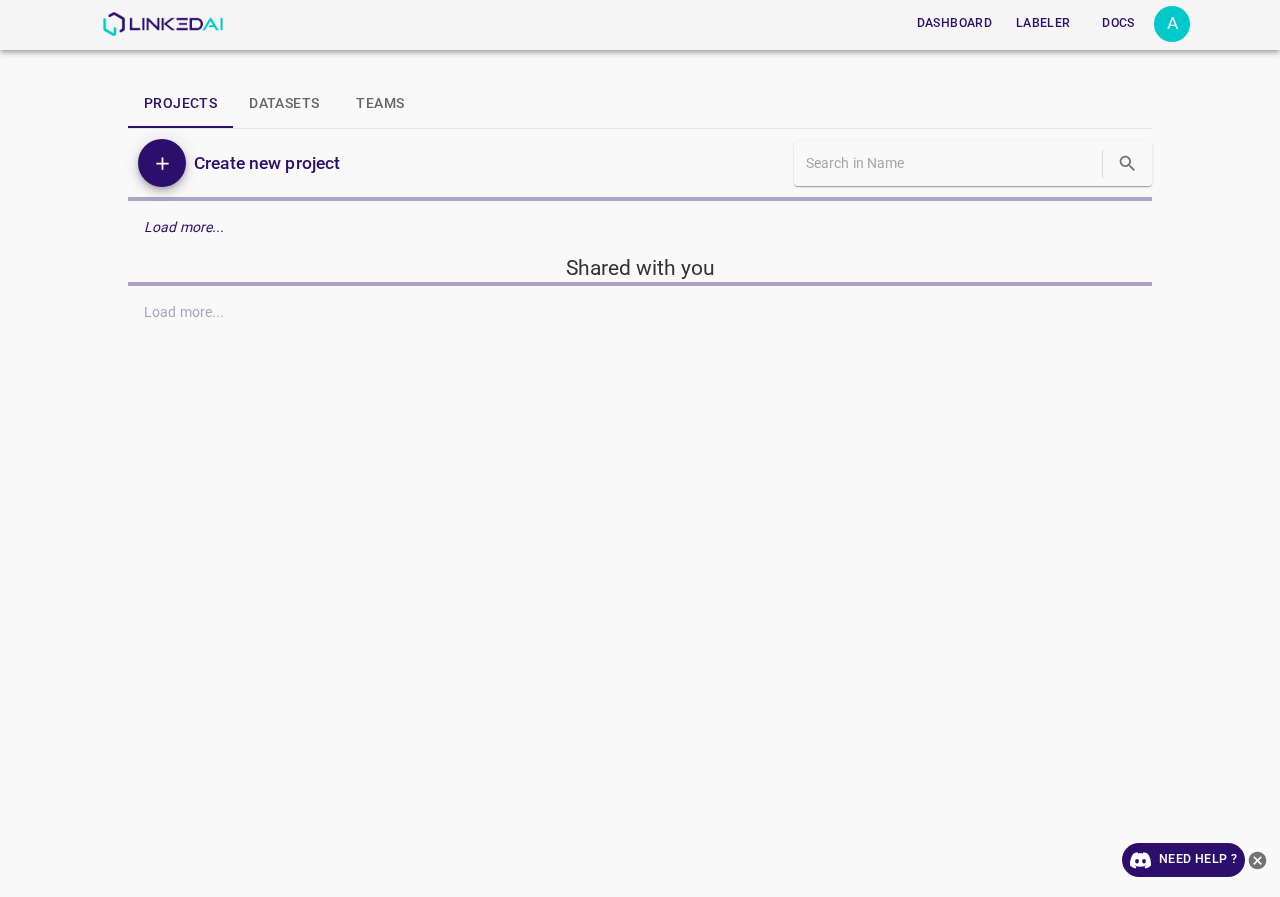 scroll, scrollTop: 0, scrollLeft: 0, axis: both 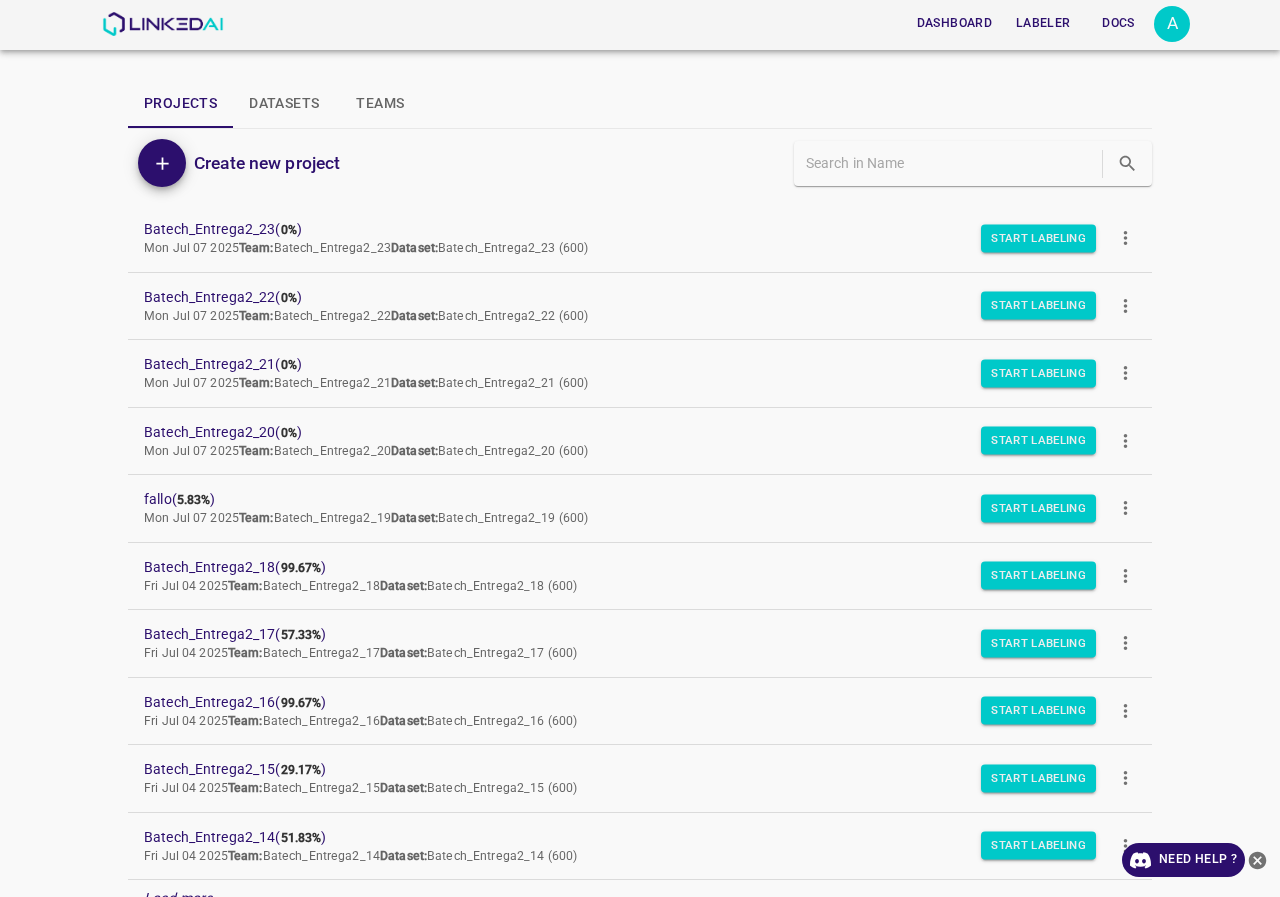 click on "Datasets" at bounding box center (284, 104) 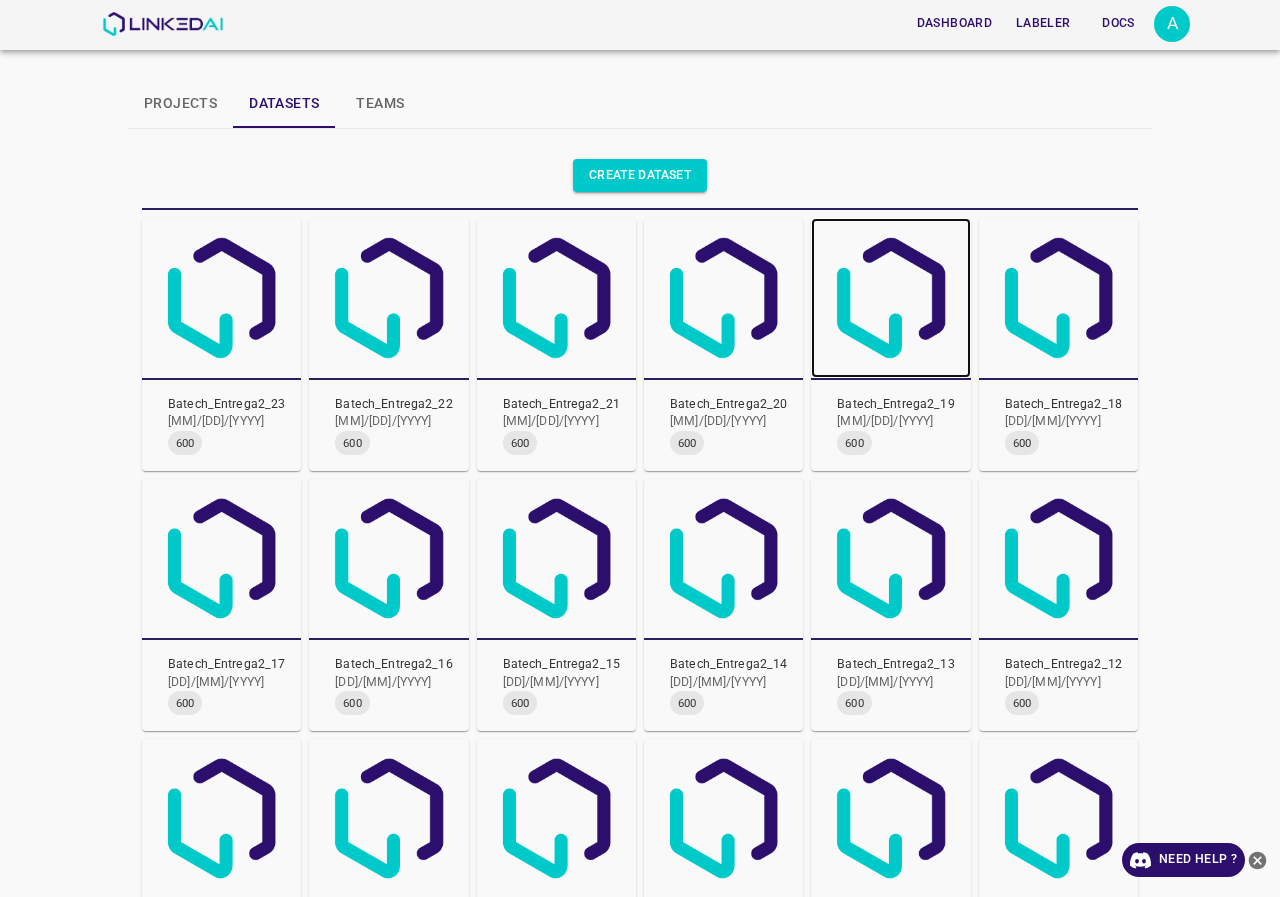 click at bounding box center (890, 297) 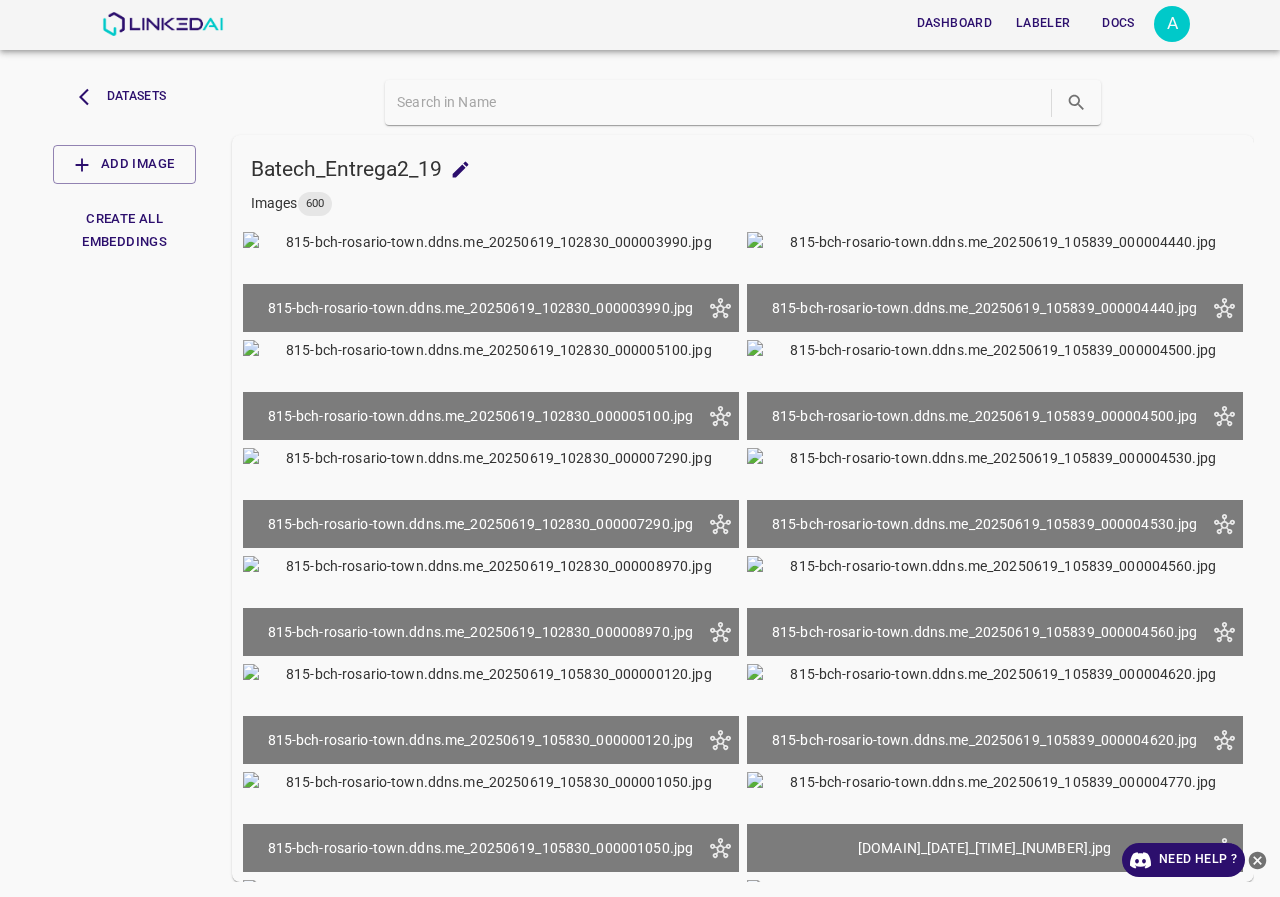 click at bounding box center [460, 169] 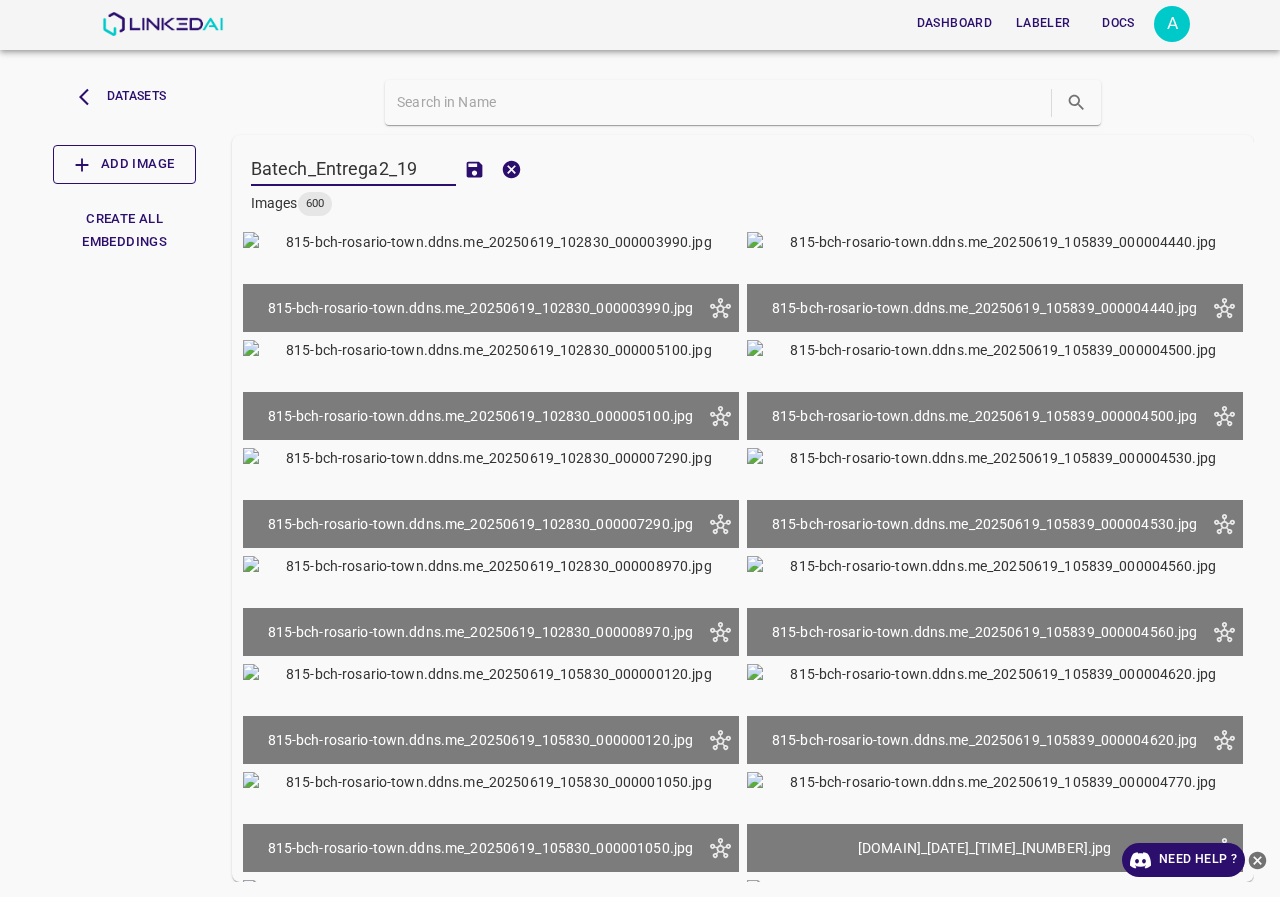drag, startPoint x: 424, startPoint y: 170, endPoint x: 103, endPoint y: 170, distance: 321 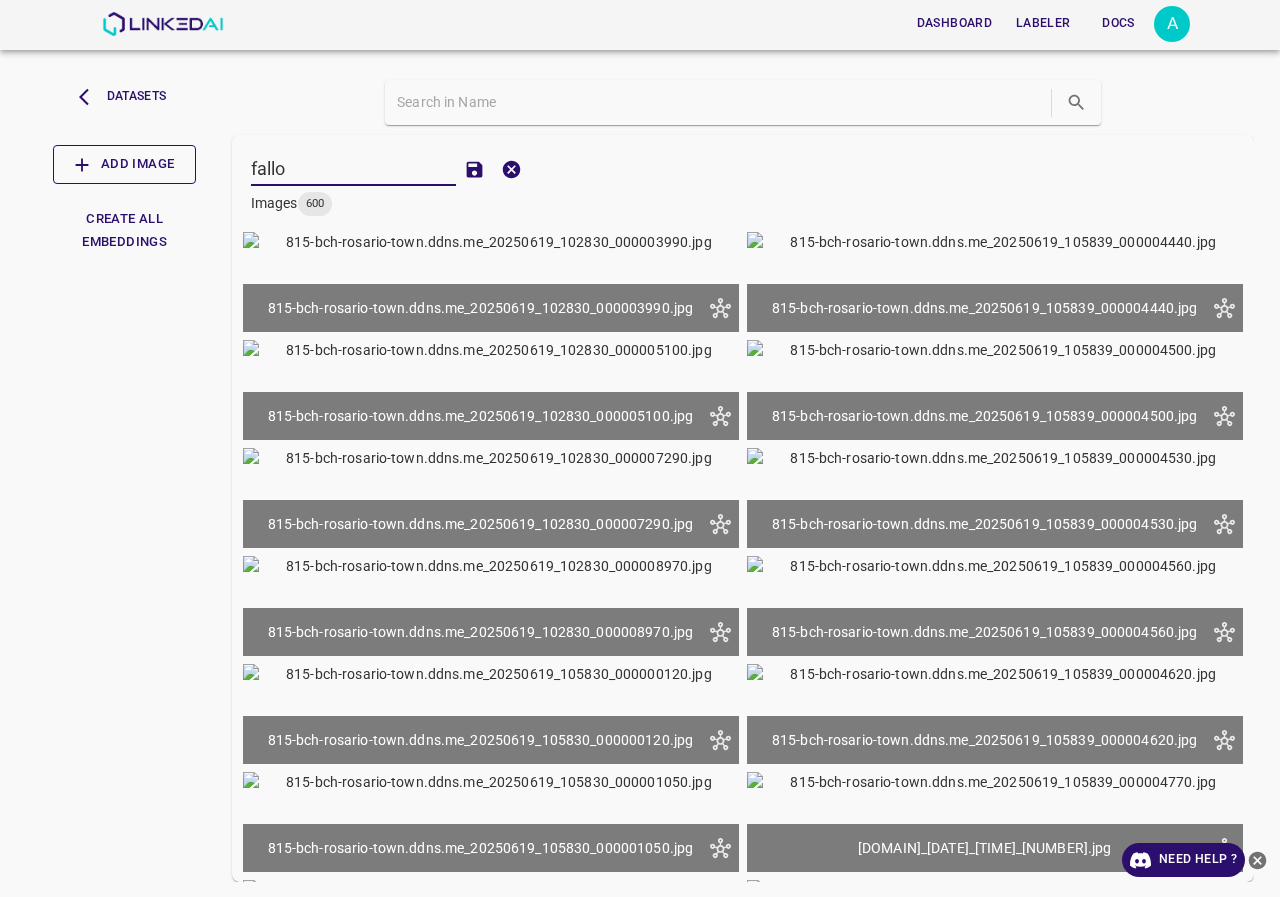 type on "fallo" 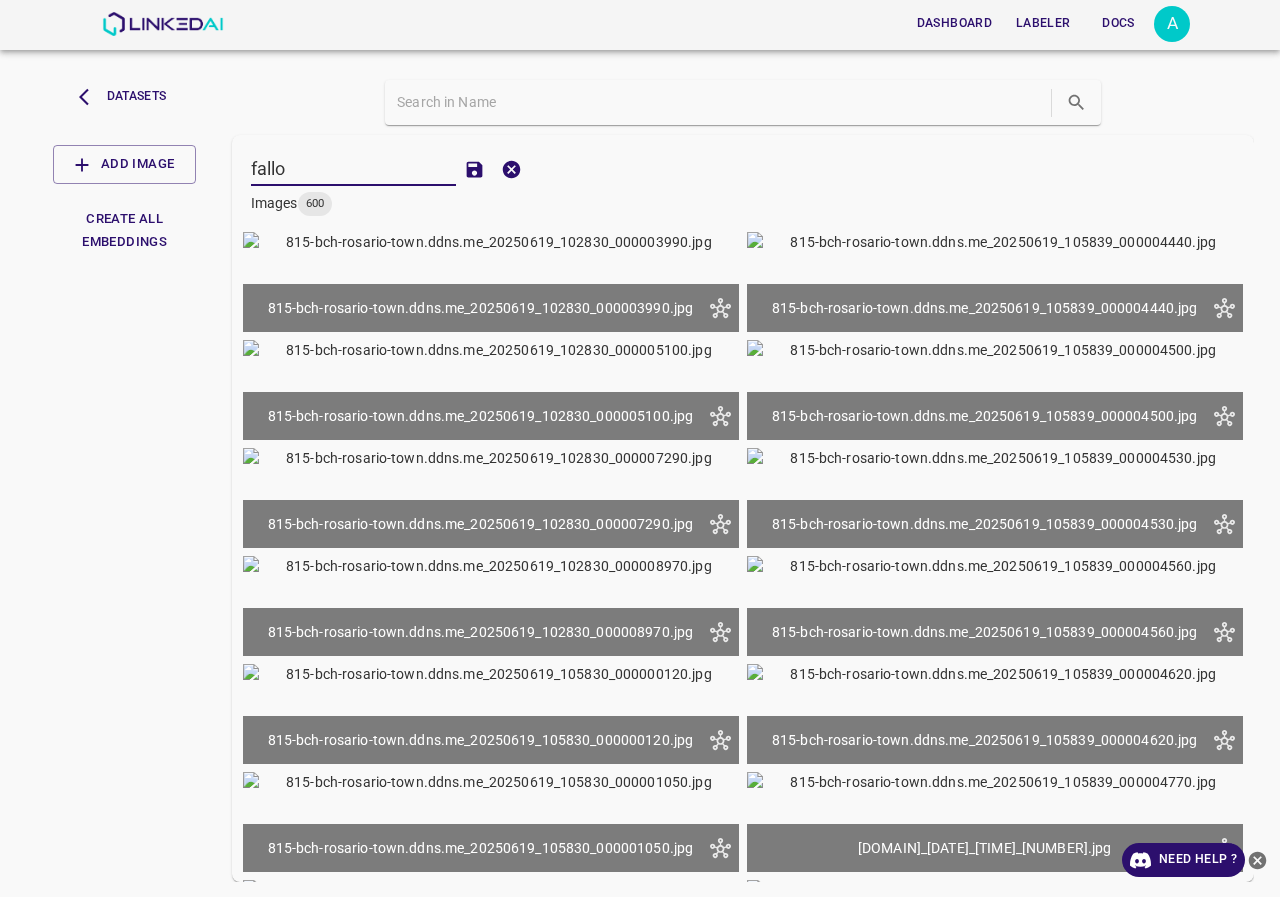 click at bounding box center [474, 169] 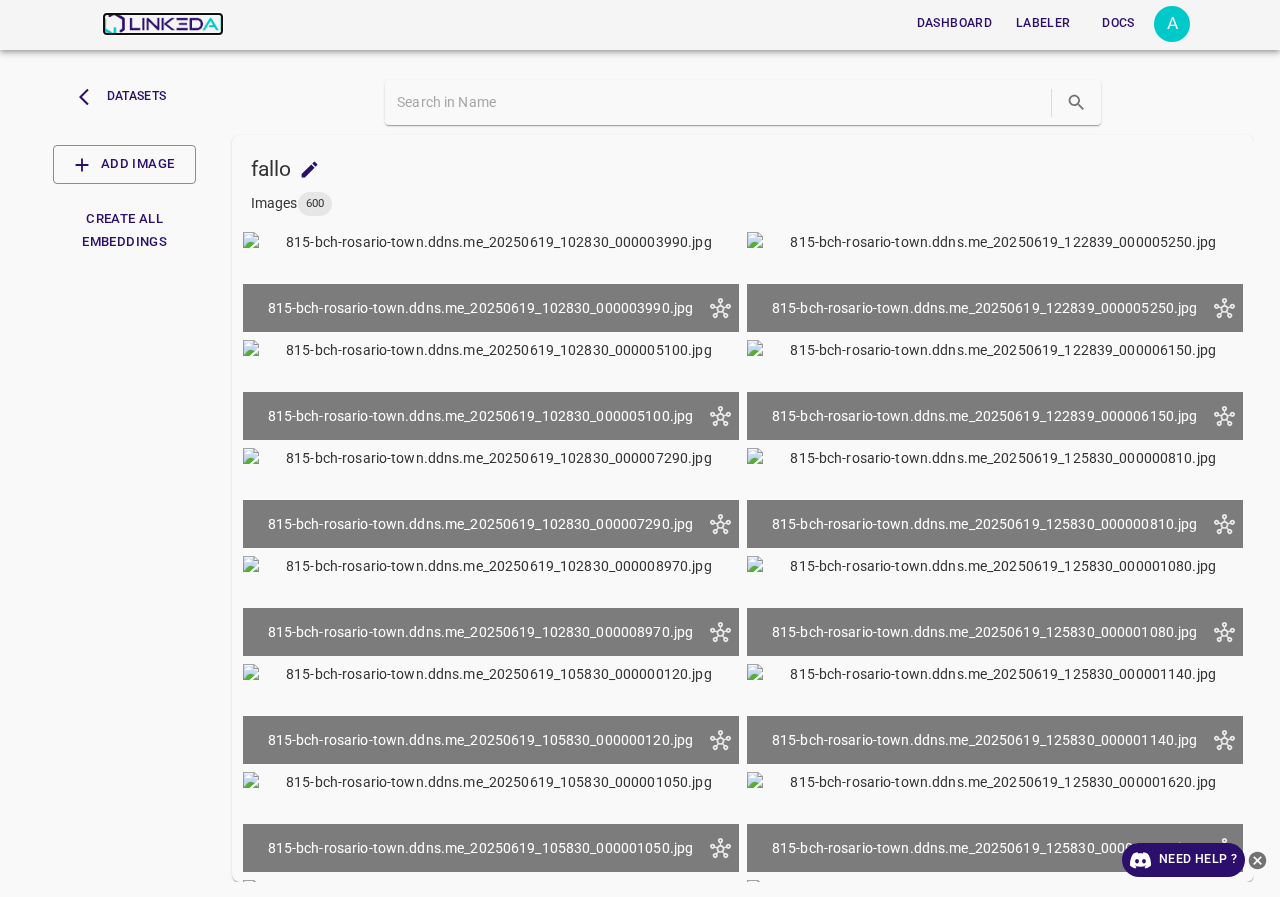 click at bounding box center (162, 24) 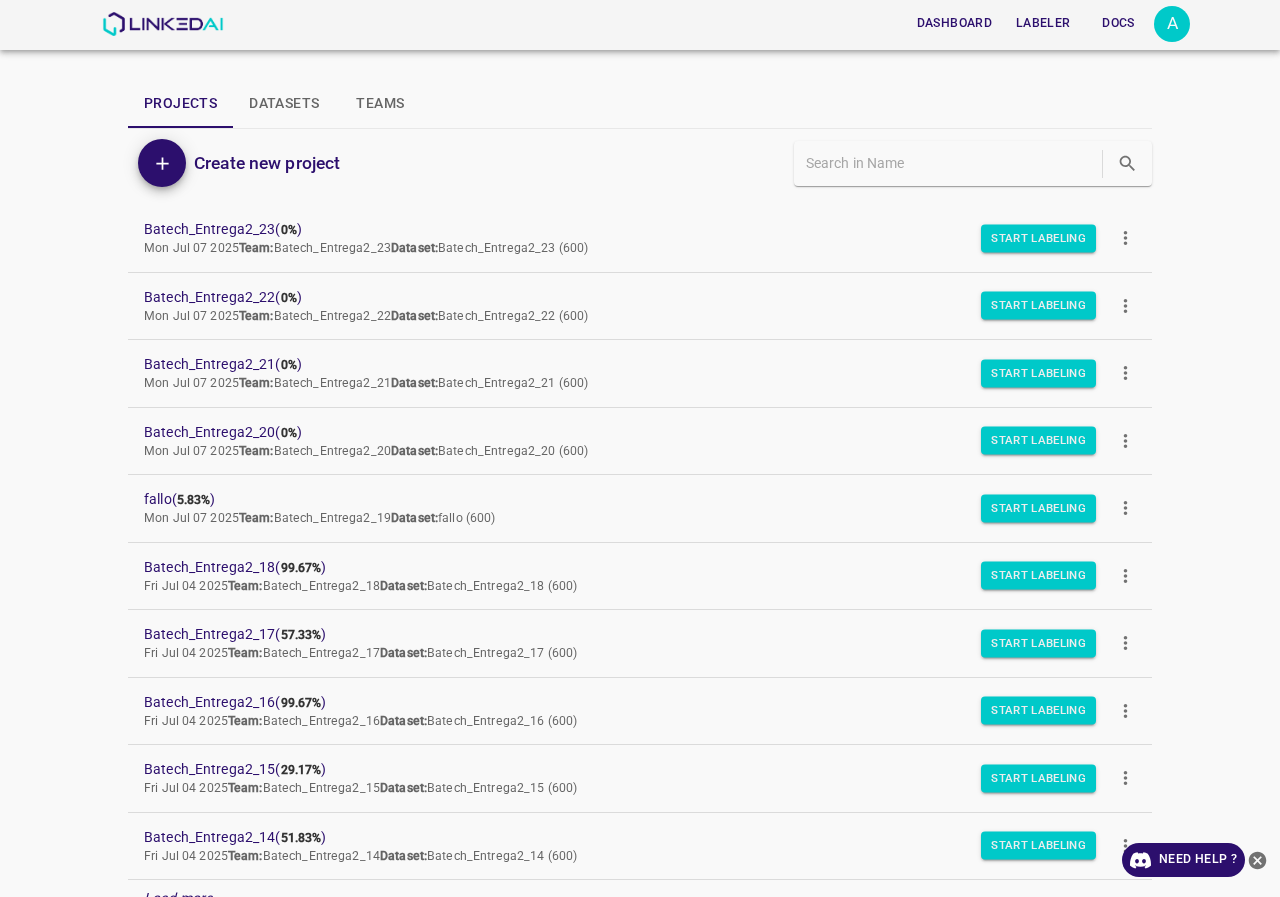 scroll, scrollTop: 0, scrollLeft: 0, axis: both 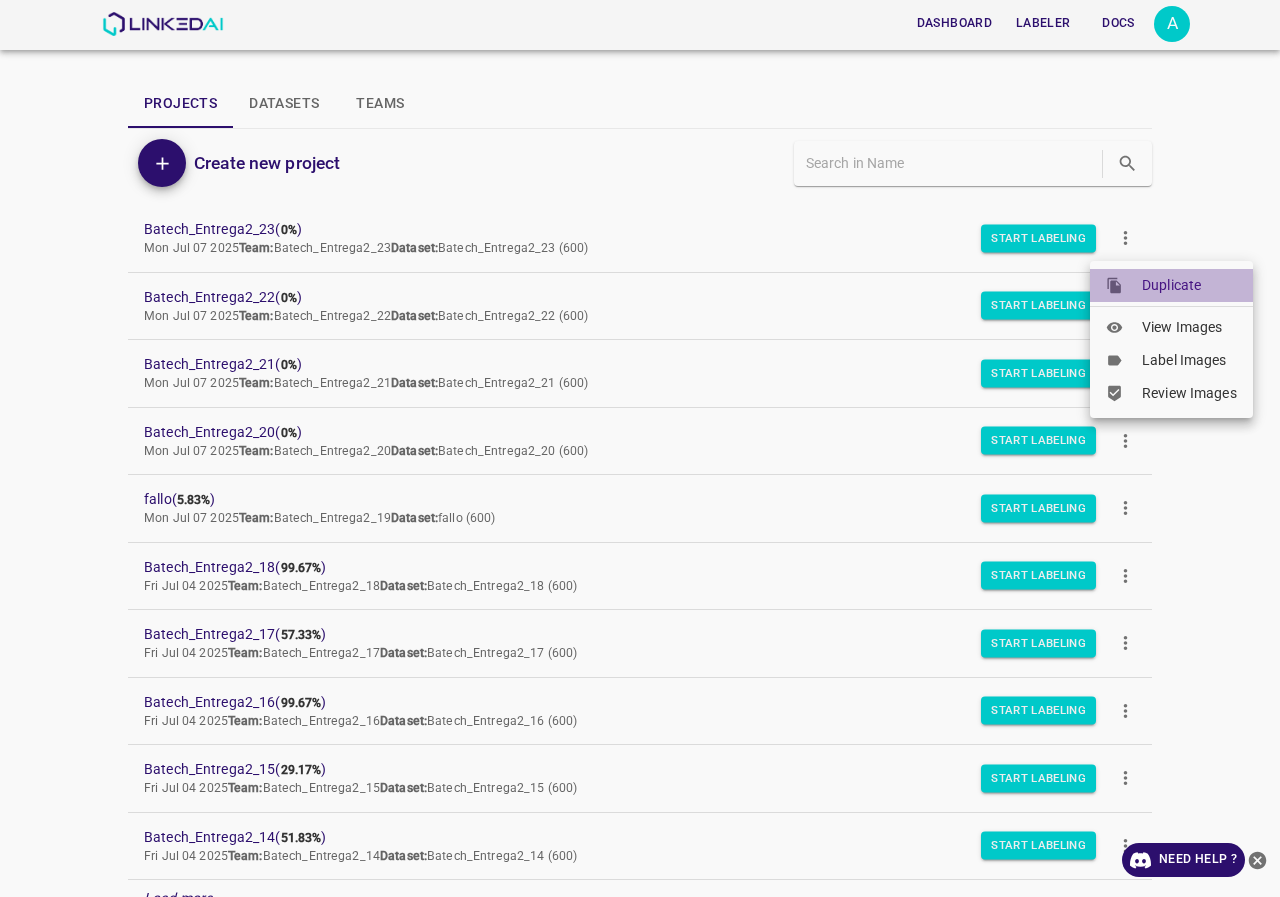 click at bounding box center (1124, 286) 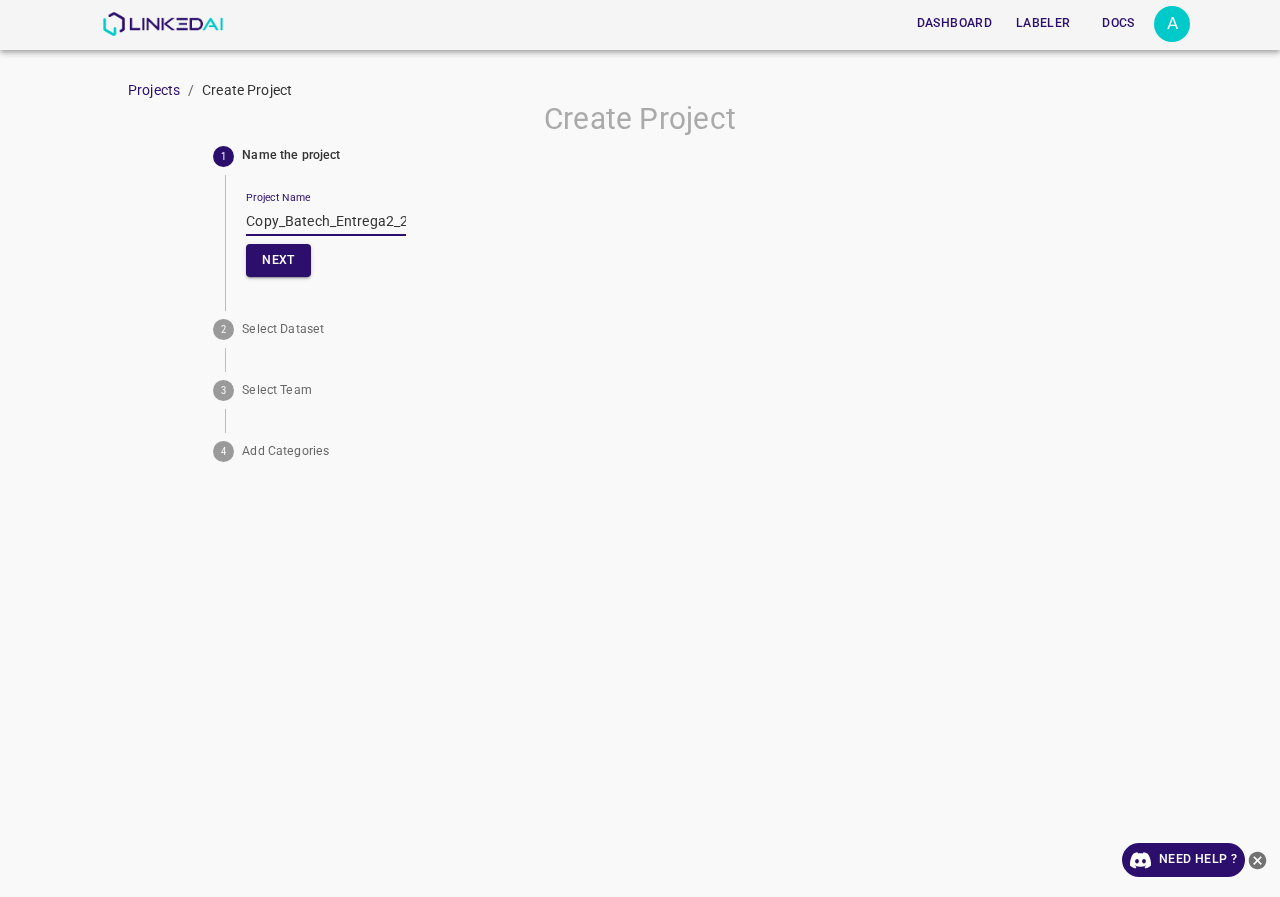 drag, startPoint x: 286, startPoint y: 224, endPoint x: 130, endPoint y: 225, distance: 156.0032 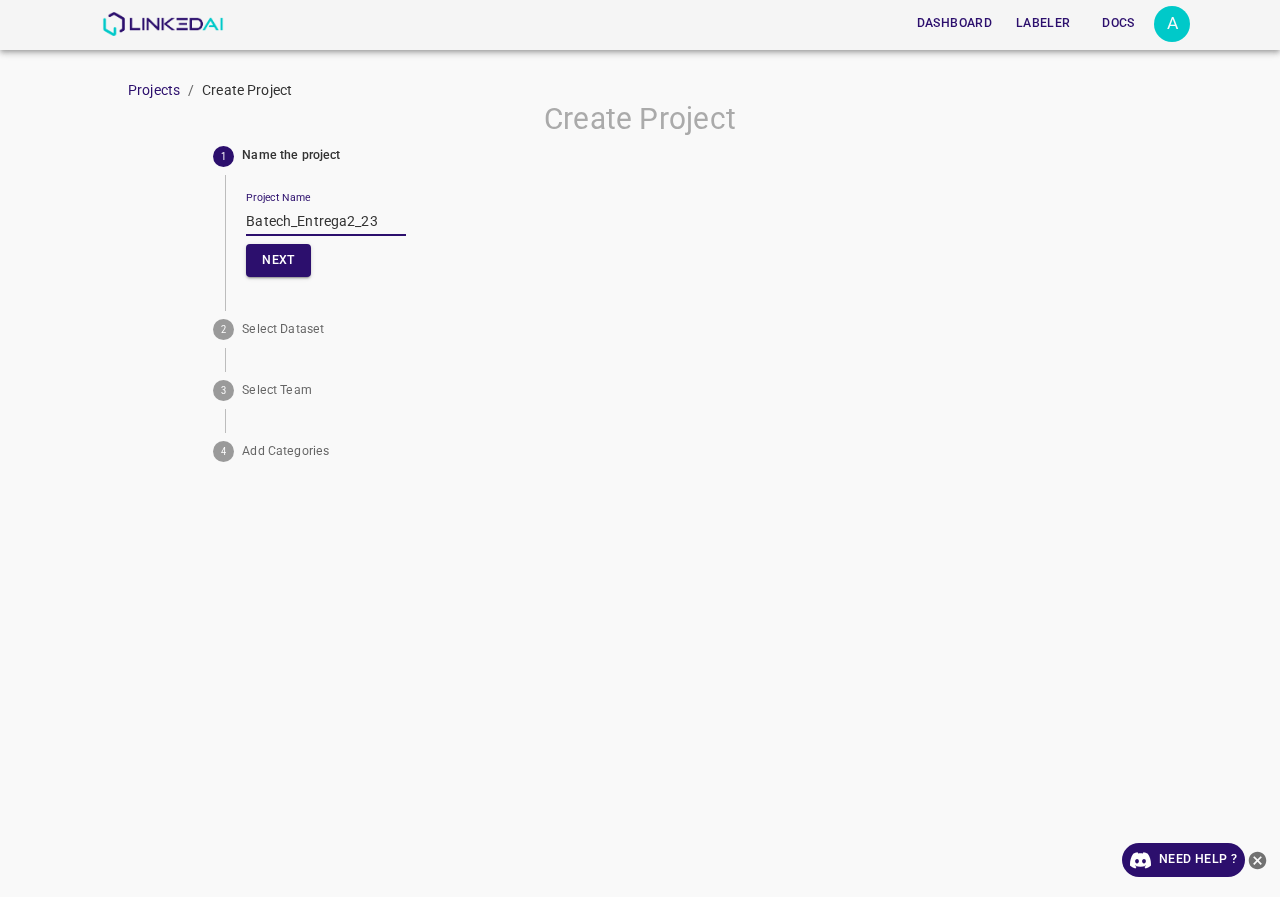 click on "Batech_Entrega2_23" at bounding box center [326, 221] 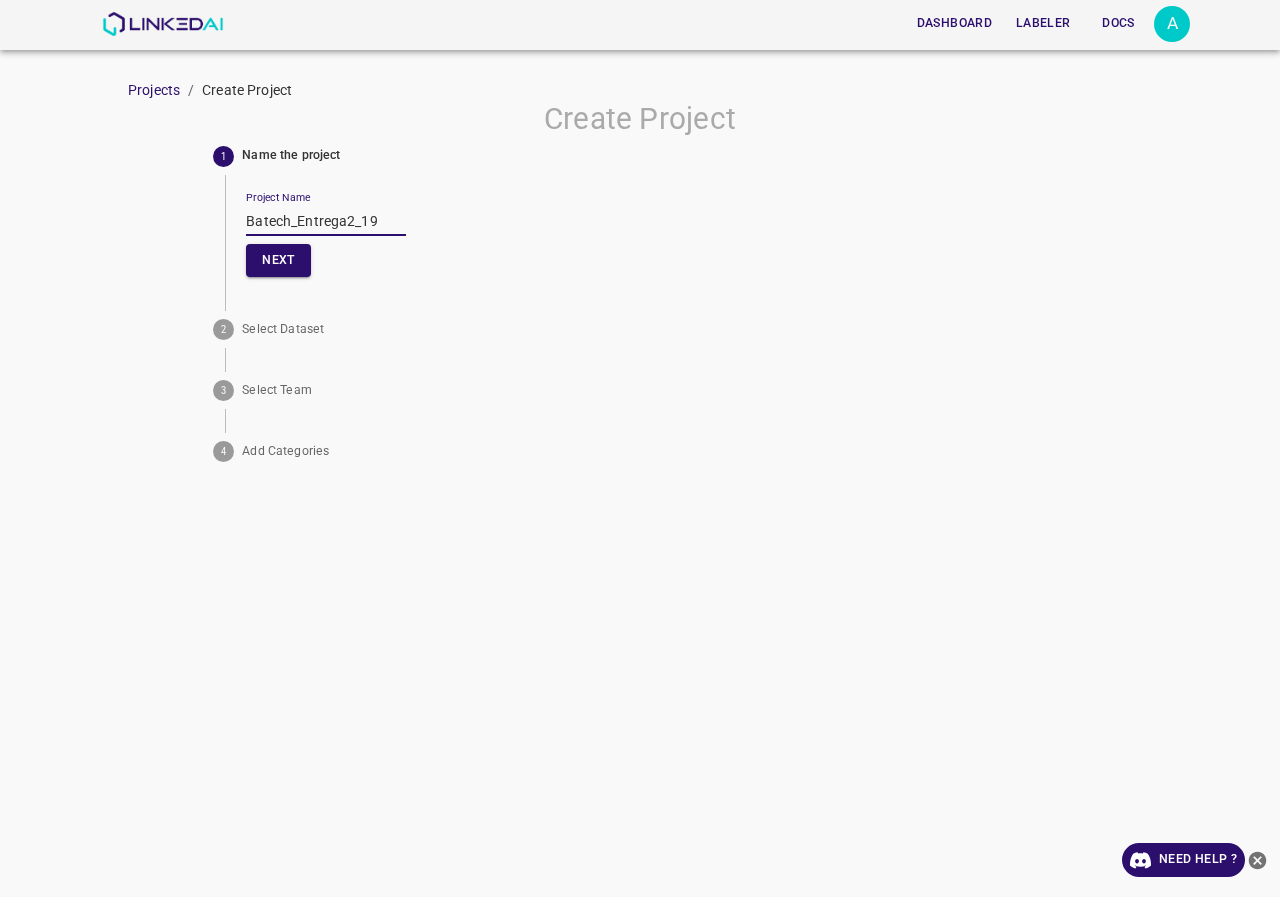 type on "Batech_Entrega2_19" 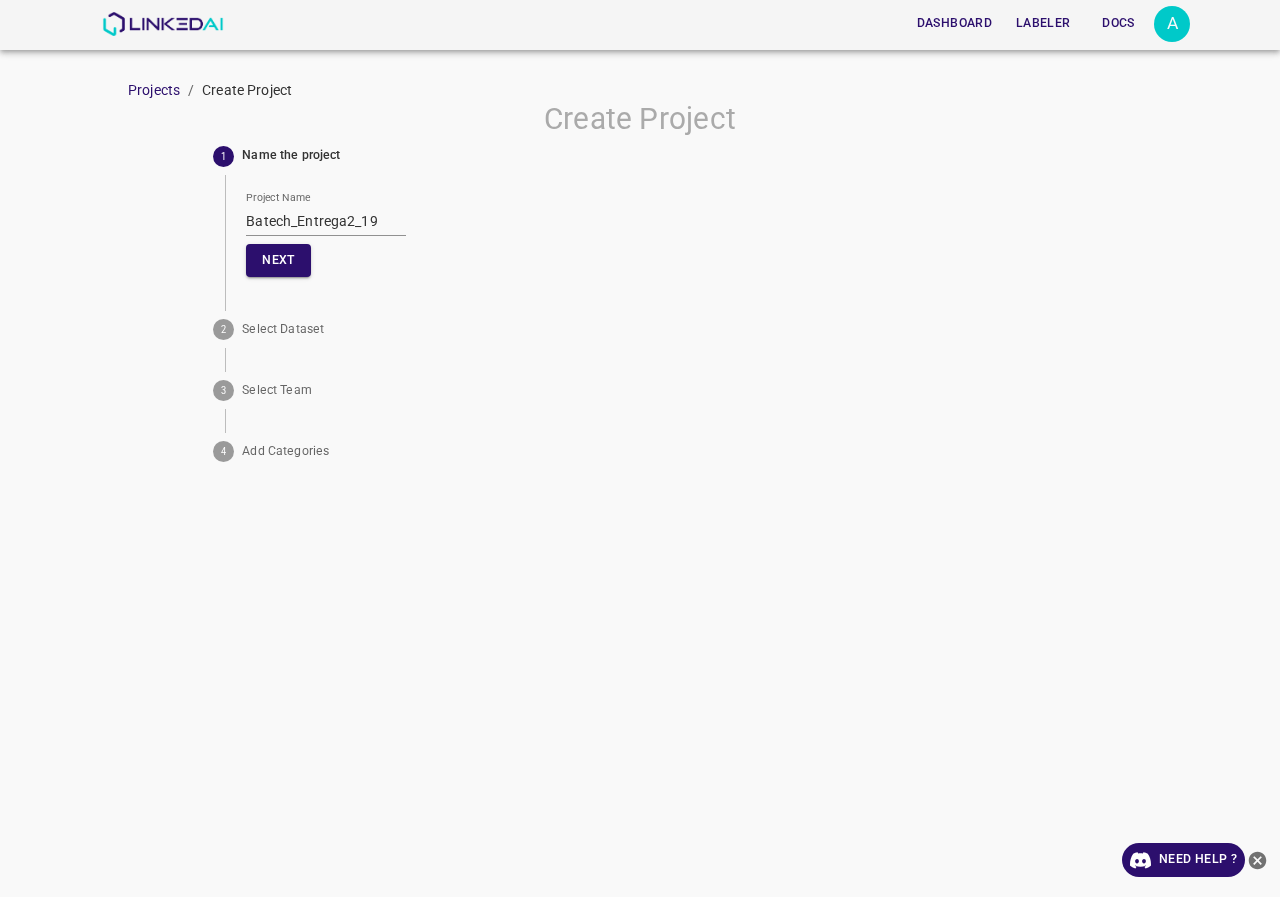 click on "Loremipsu Dolorsi Amet C Adipisci / Elitse Doeiusm   Tempor Incidid 9 Utla etd magnaal Enimadm Veni Quisno_Exercit8_82 Ulla 1 Labori Nisiali 3 Exeaco Cons 0 Dui Auteirurei" at bounding box center [640, 448] 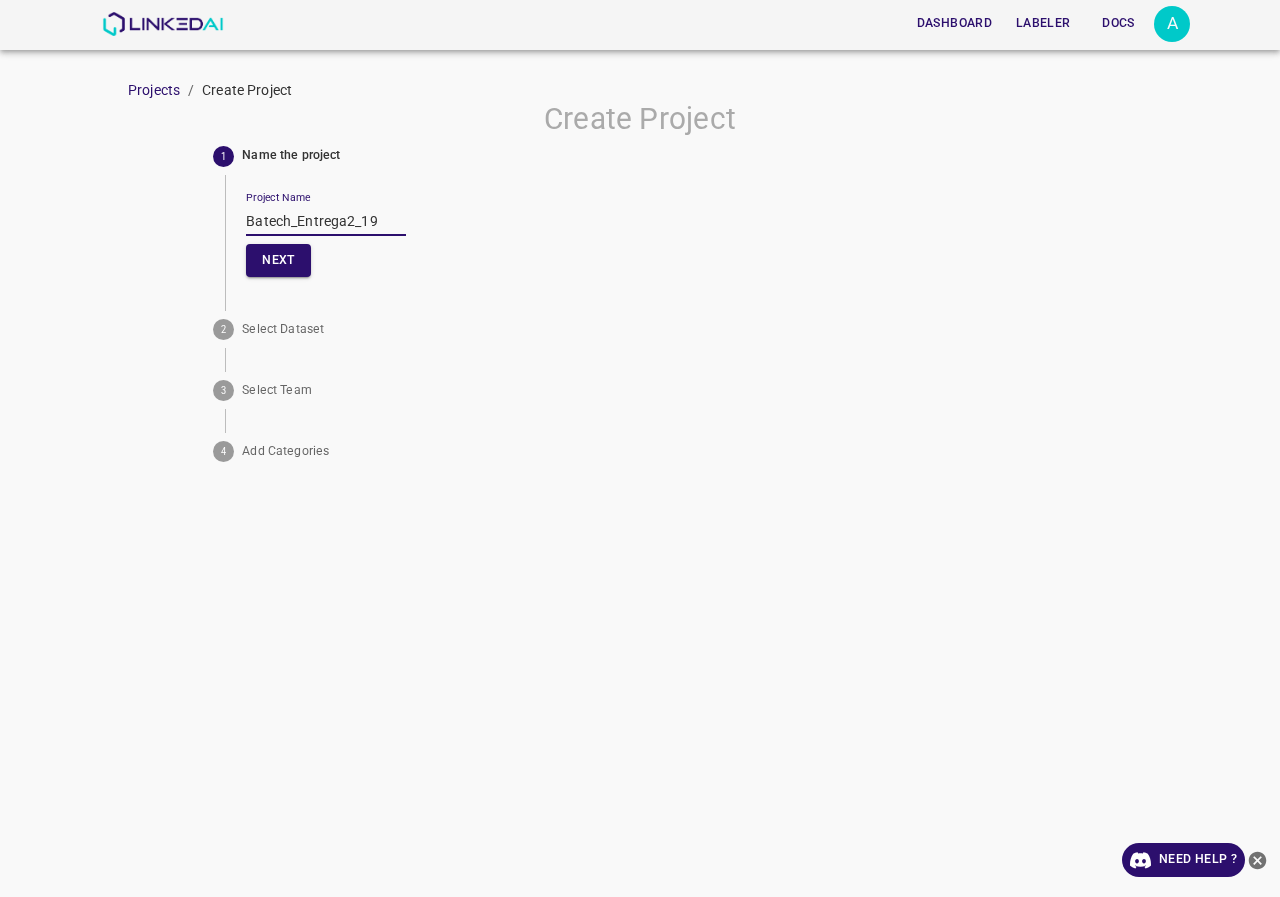 drag, startPoint x: 388, startPoint y: 222, endPoint x: 99, endPoint y: 229, distance: 289.08478 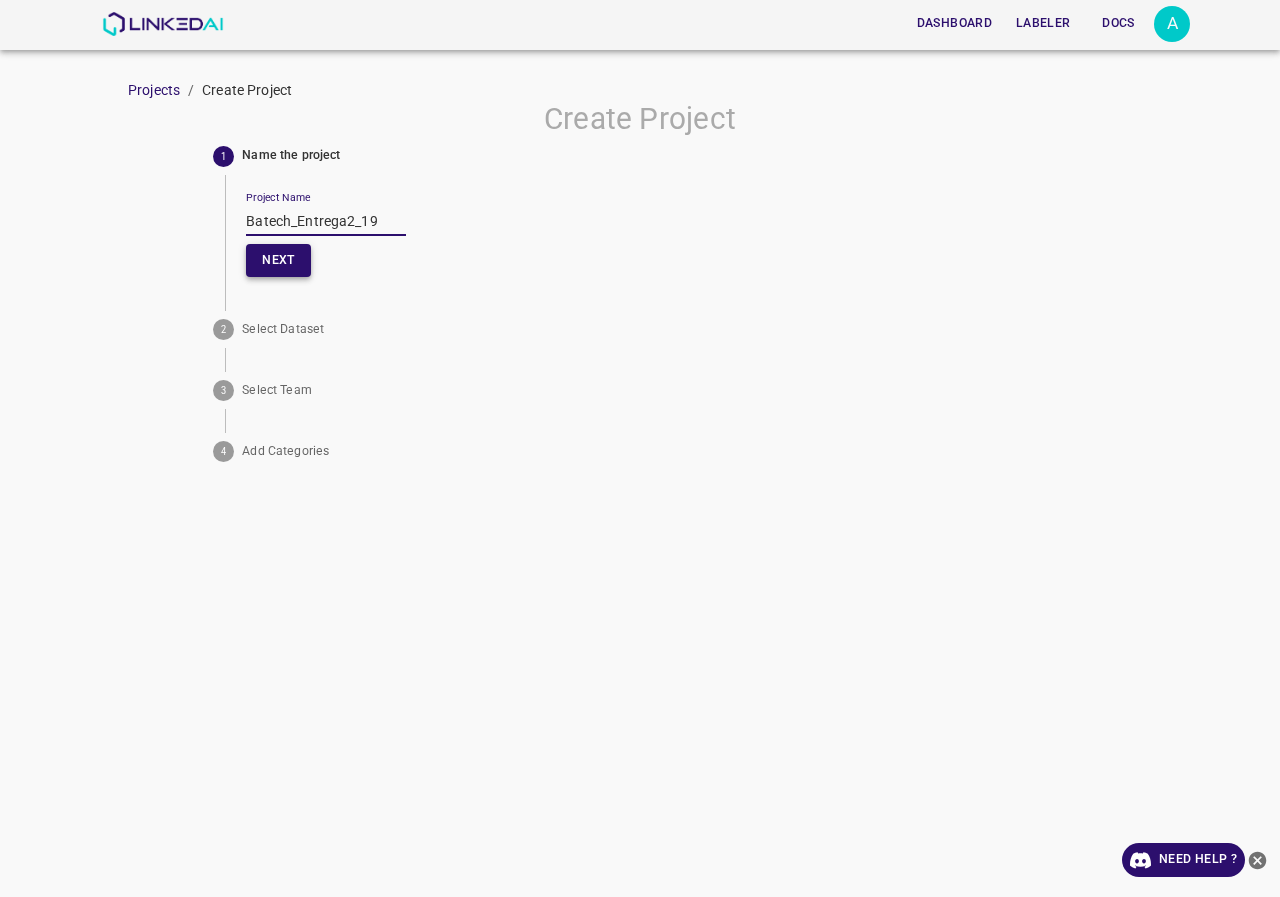 click on "Next" at bounding box center [278, 260] 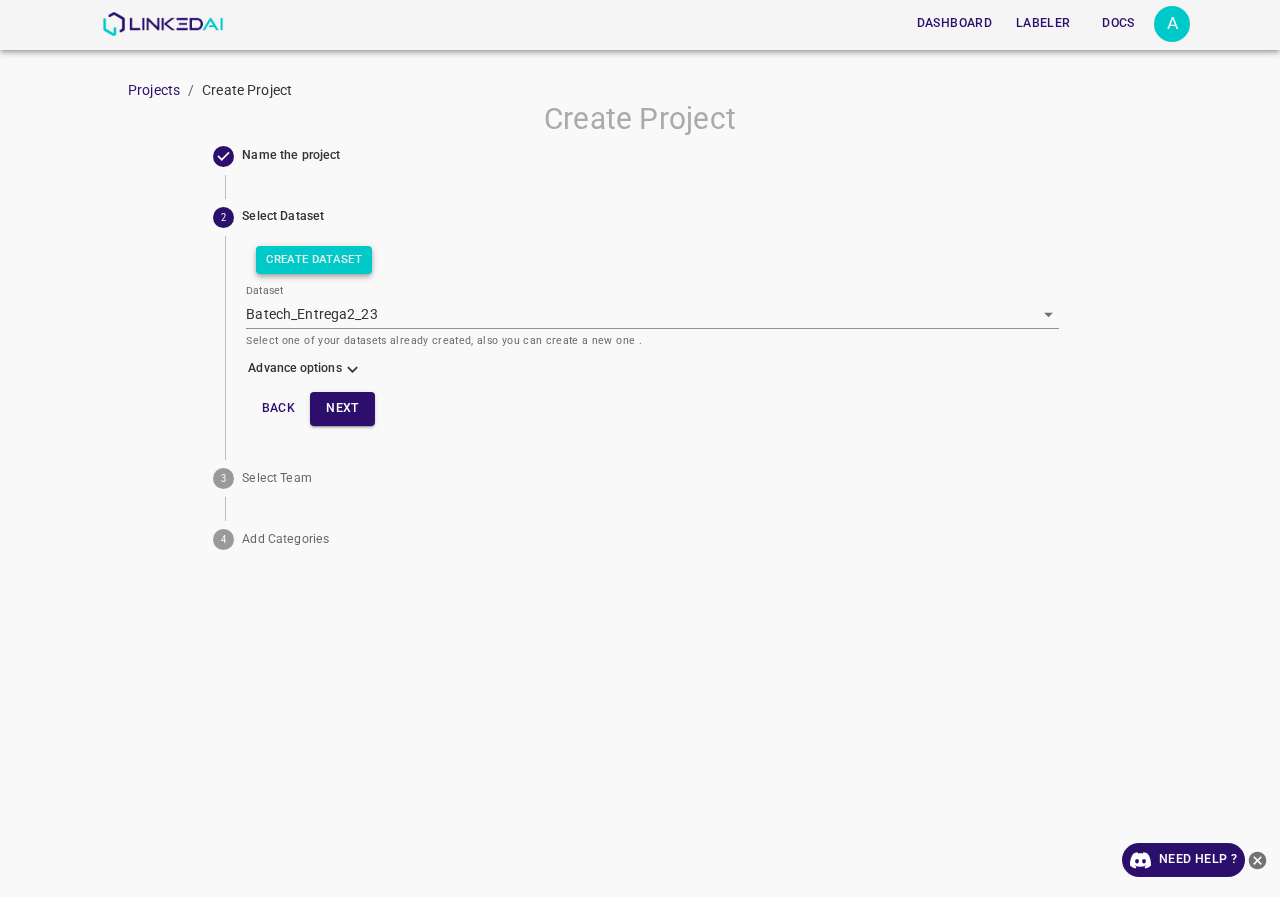 click on "Create Dataset" at bounding box center (314, 260) 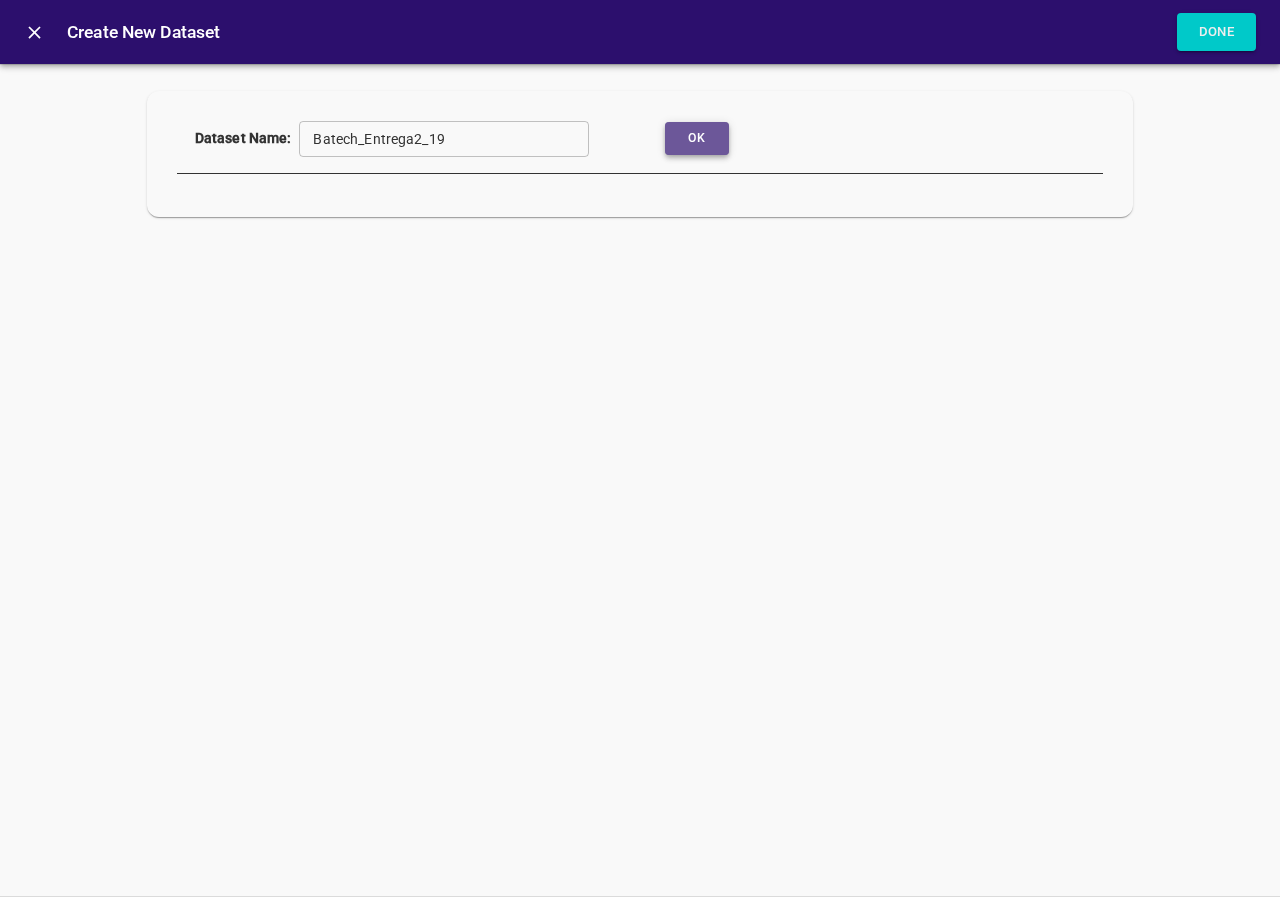 click on "Ok" at bounding box center [697, 138] 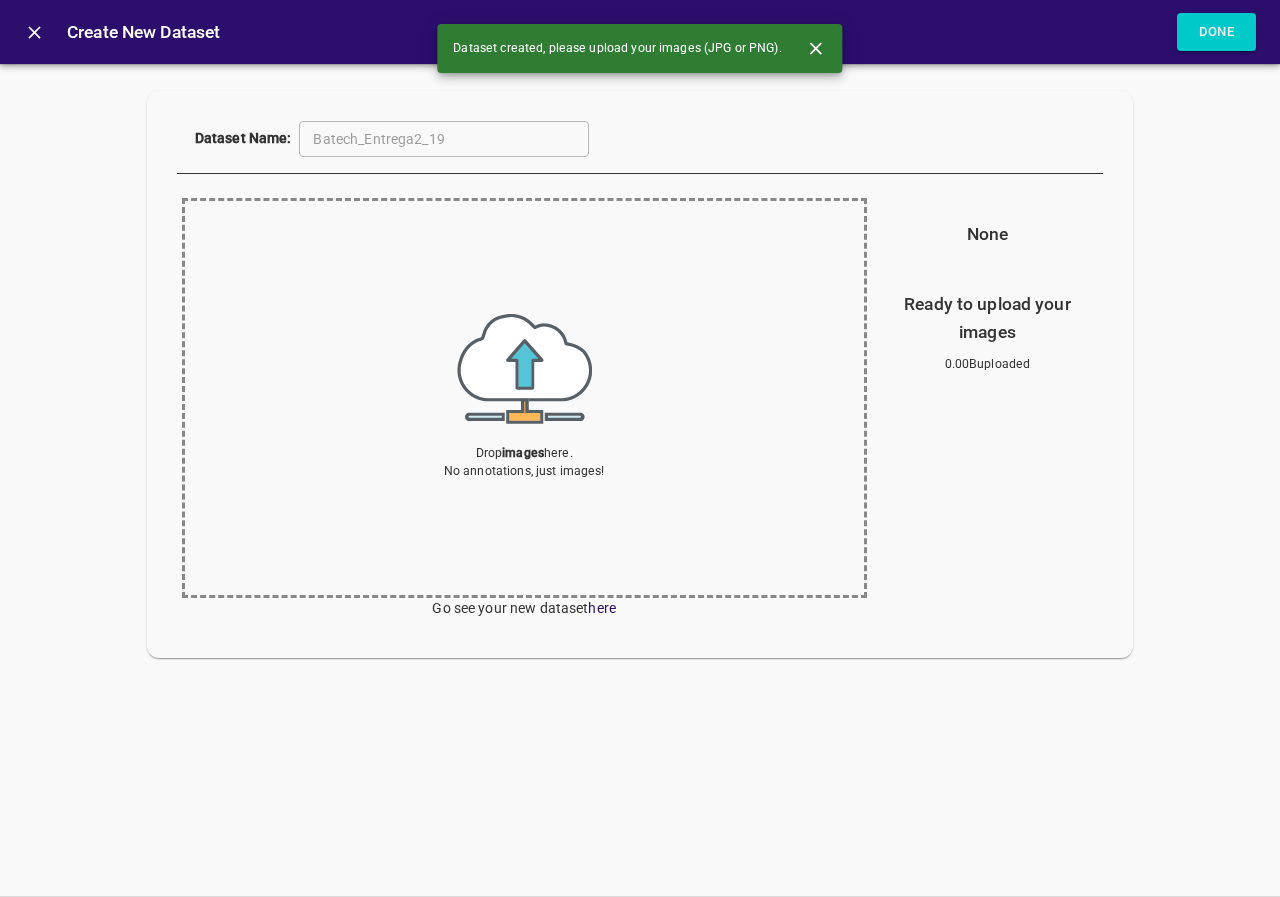 click at bounding box center [524, 369] 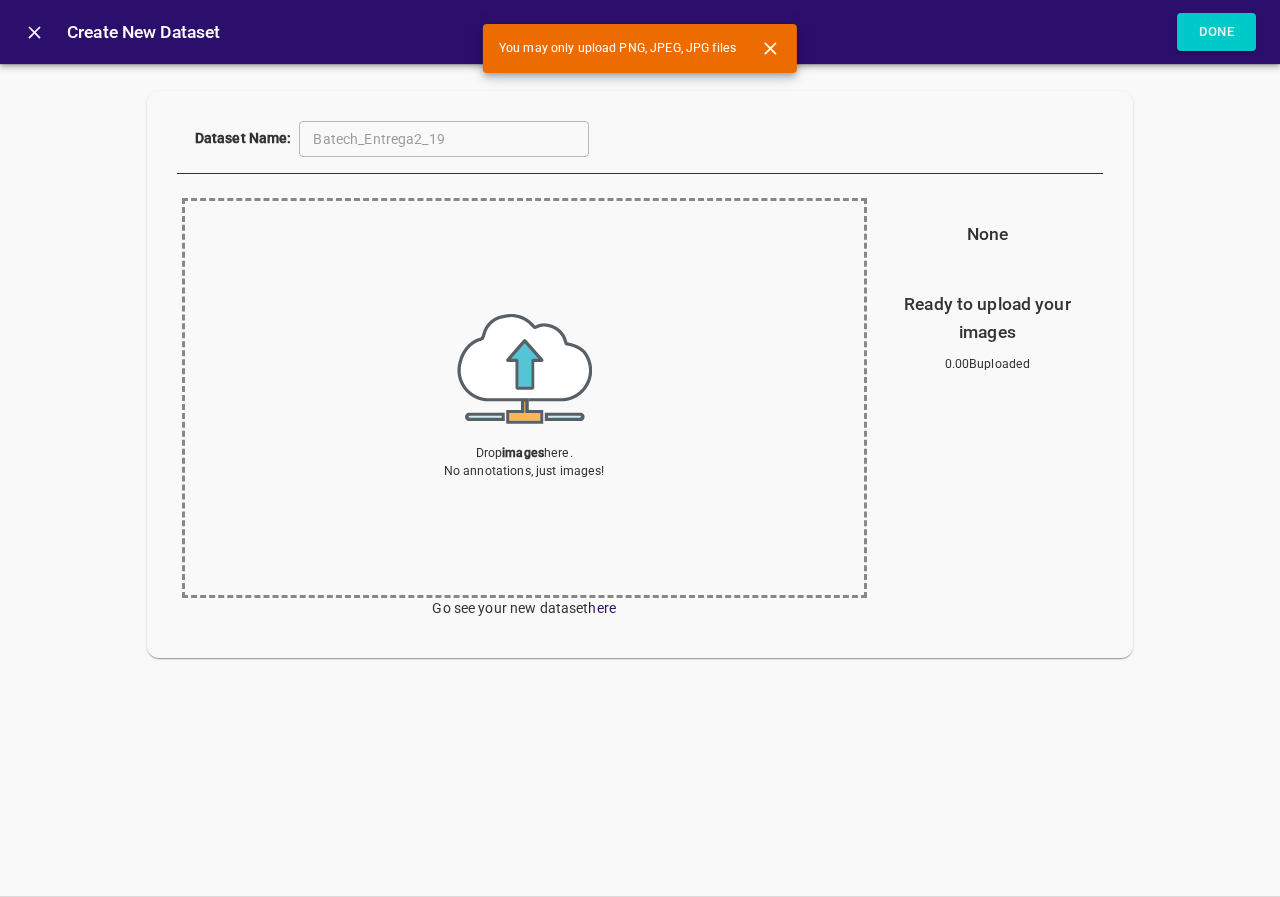 click at bounding box center [770, 48] 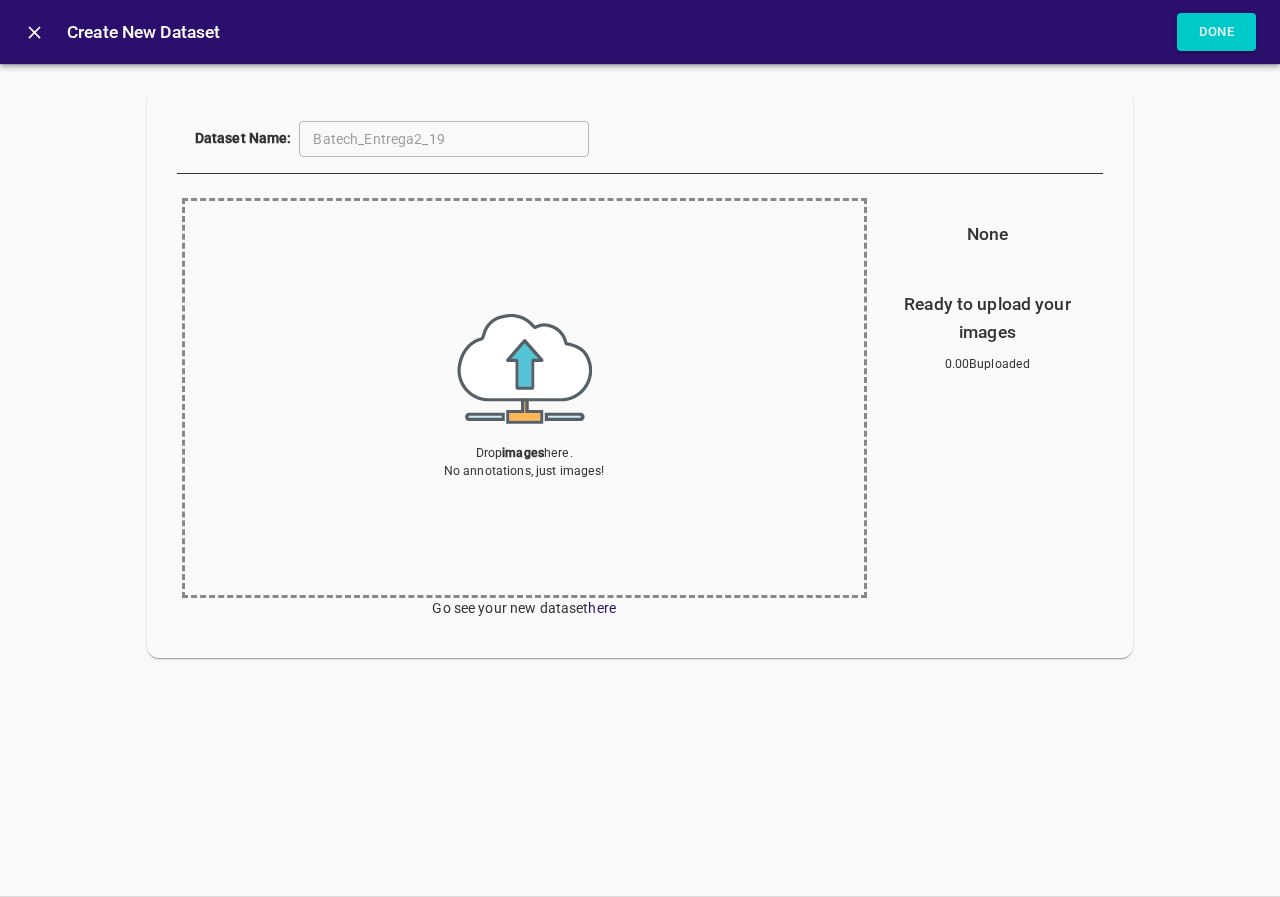 click at bounding box center [524, 369] 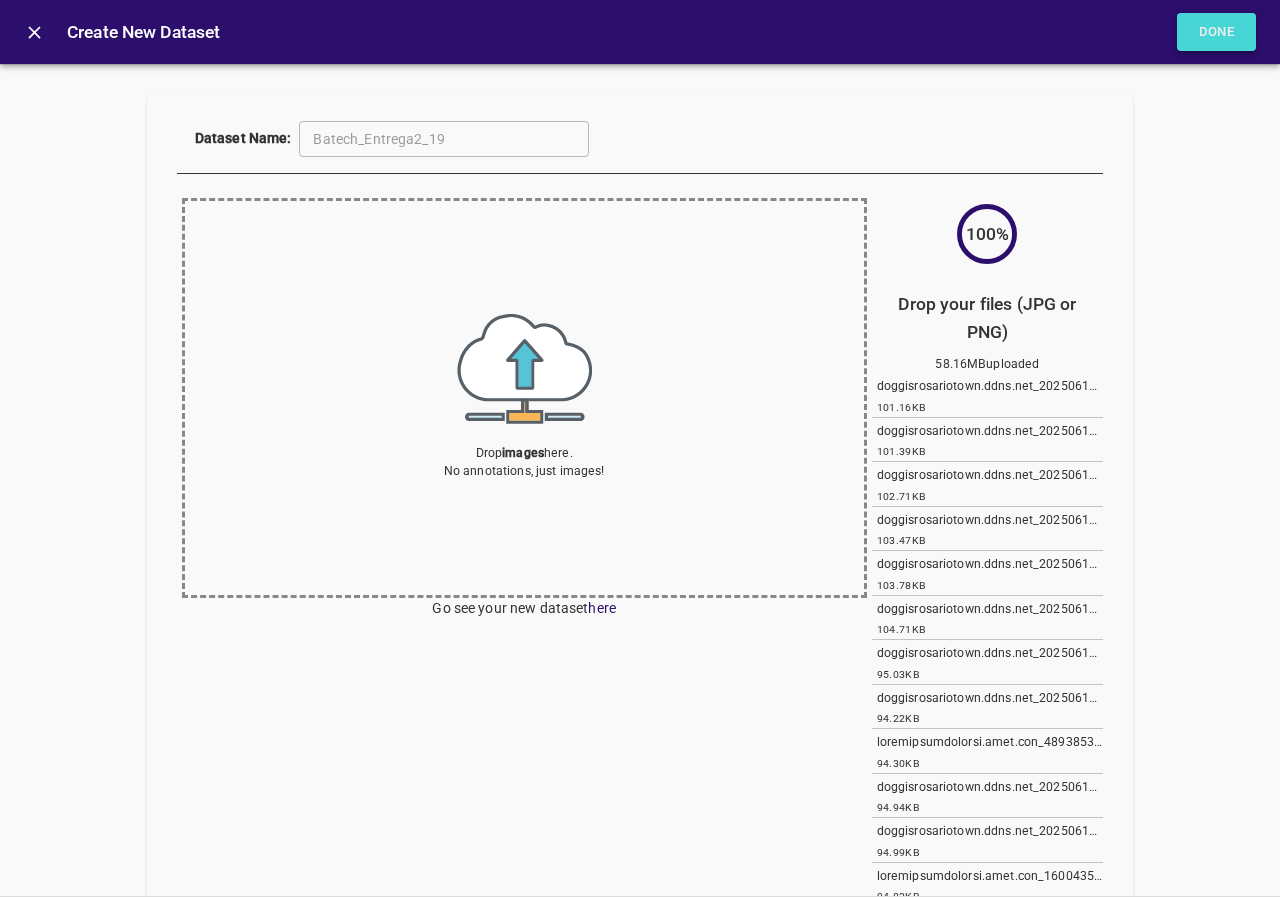 click on "Done" at bounding box center [1217, 32] 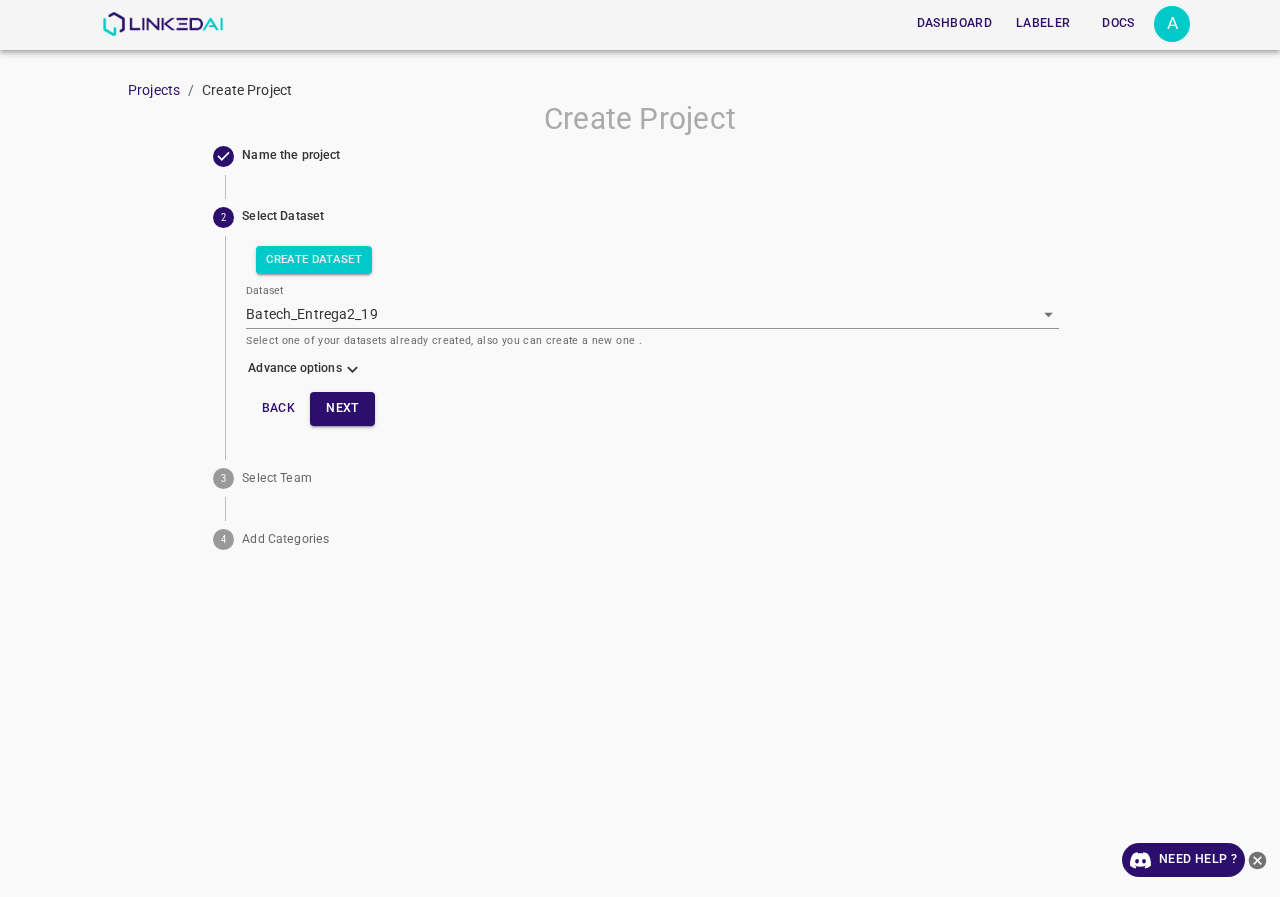 click at bounding box center (352, 370) 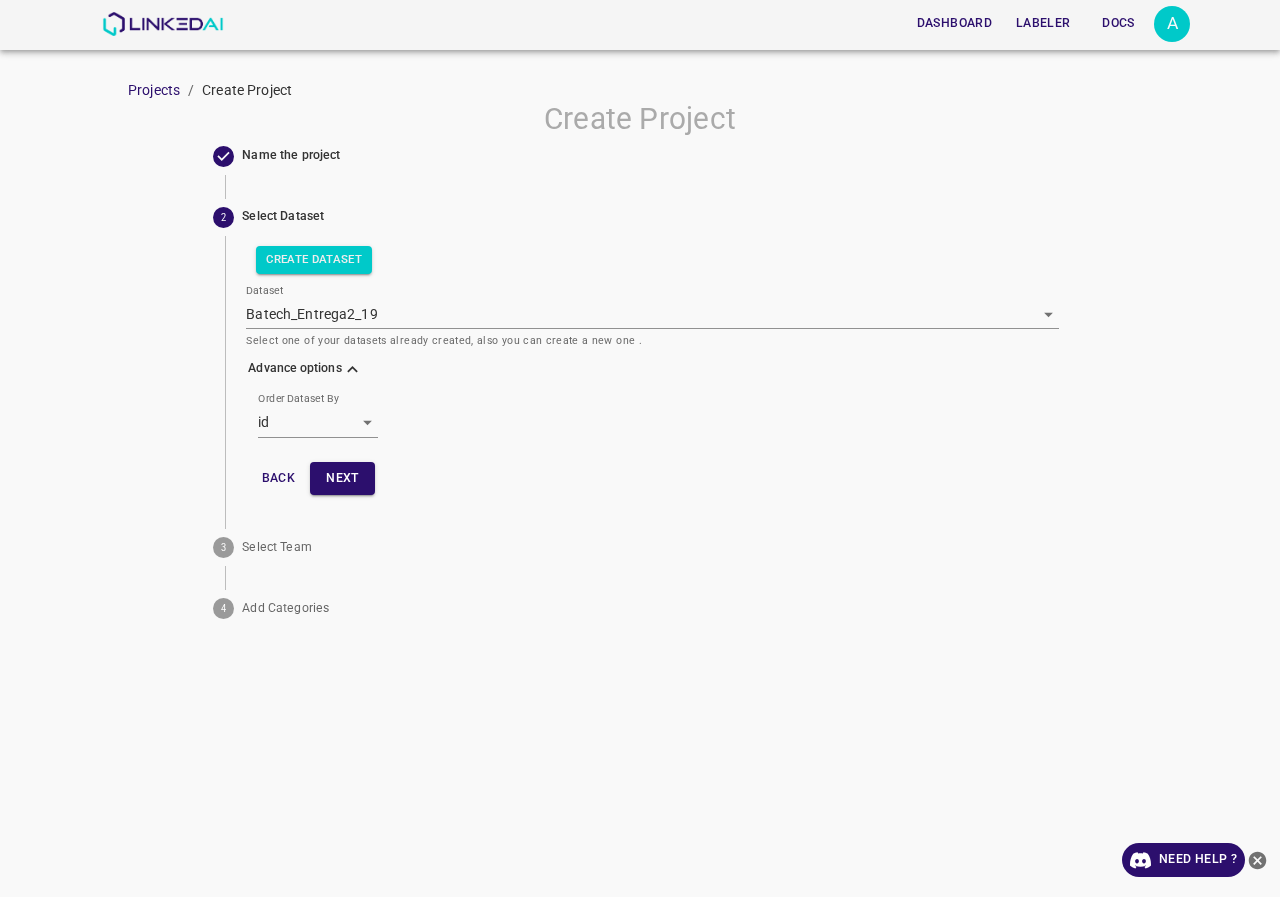 click on "Dashboard Labeler Docs A Projects / Create Project   Create Project Name the project 2 Select Dataset Create Dataset Dataset Batech_Entrega2_19 [object Object] Select one of your datasets already created, also you can create a new one . Advance options   Order Dataset By id id Back Next 3 Select Team 4 Add Categories Need Help ? Dashboard Labeler Docs Account Dark Mode Logout v.4.3.6" at bounding box center (640, 448) 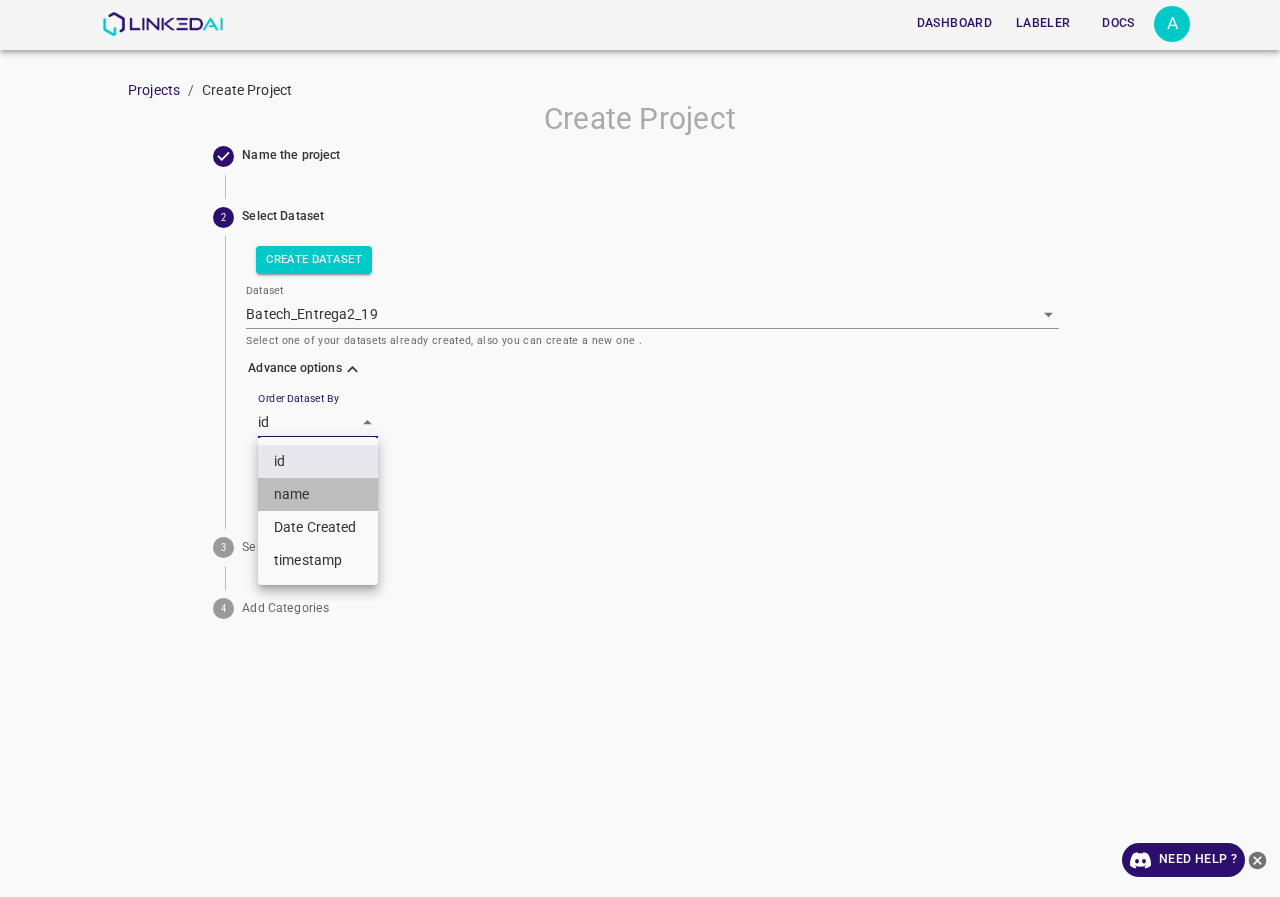click on "name" at bounding box center (318, 494) 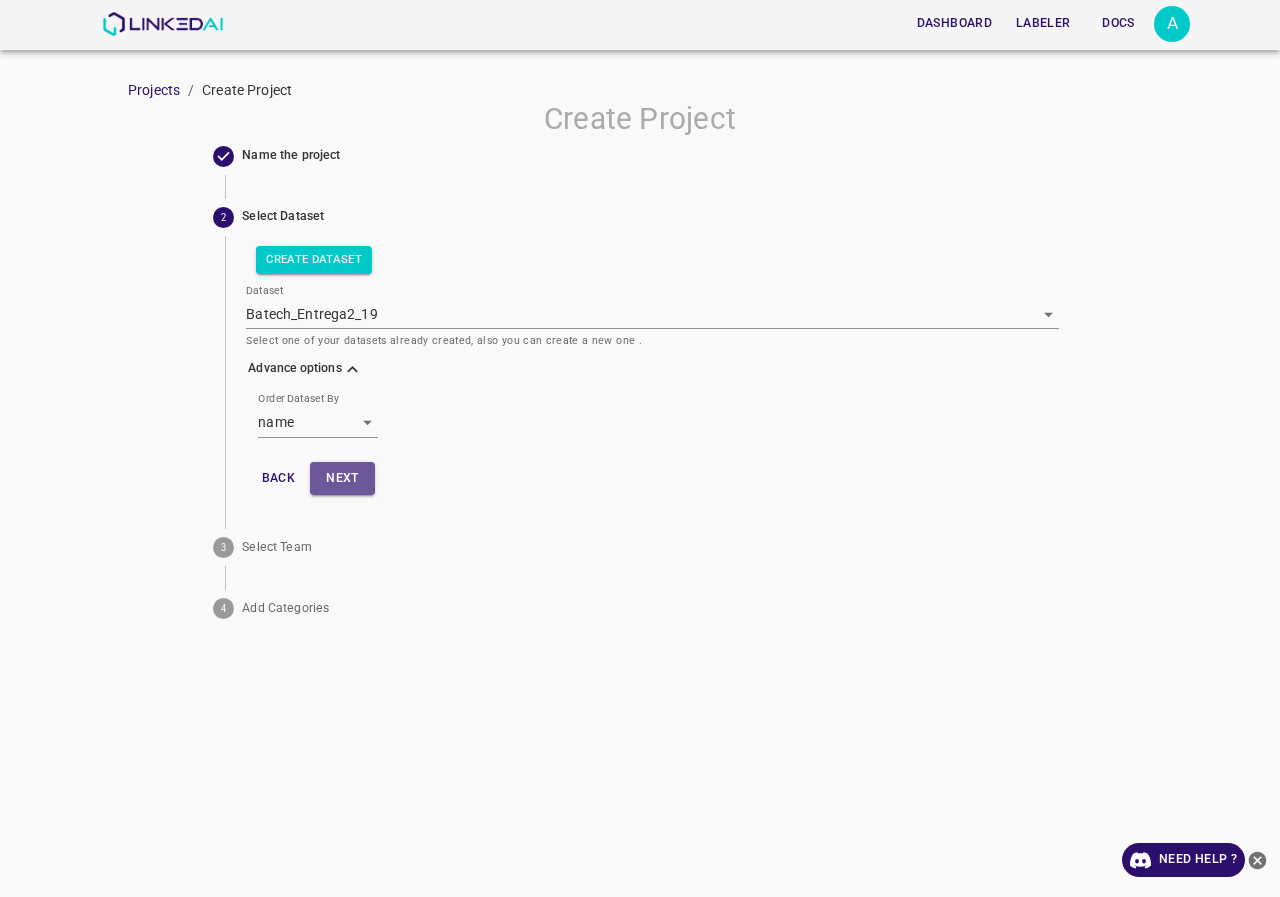 click on "Next" at bounding box center [342, 478] 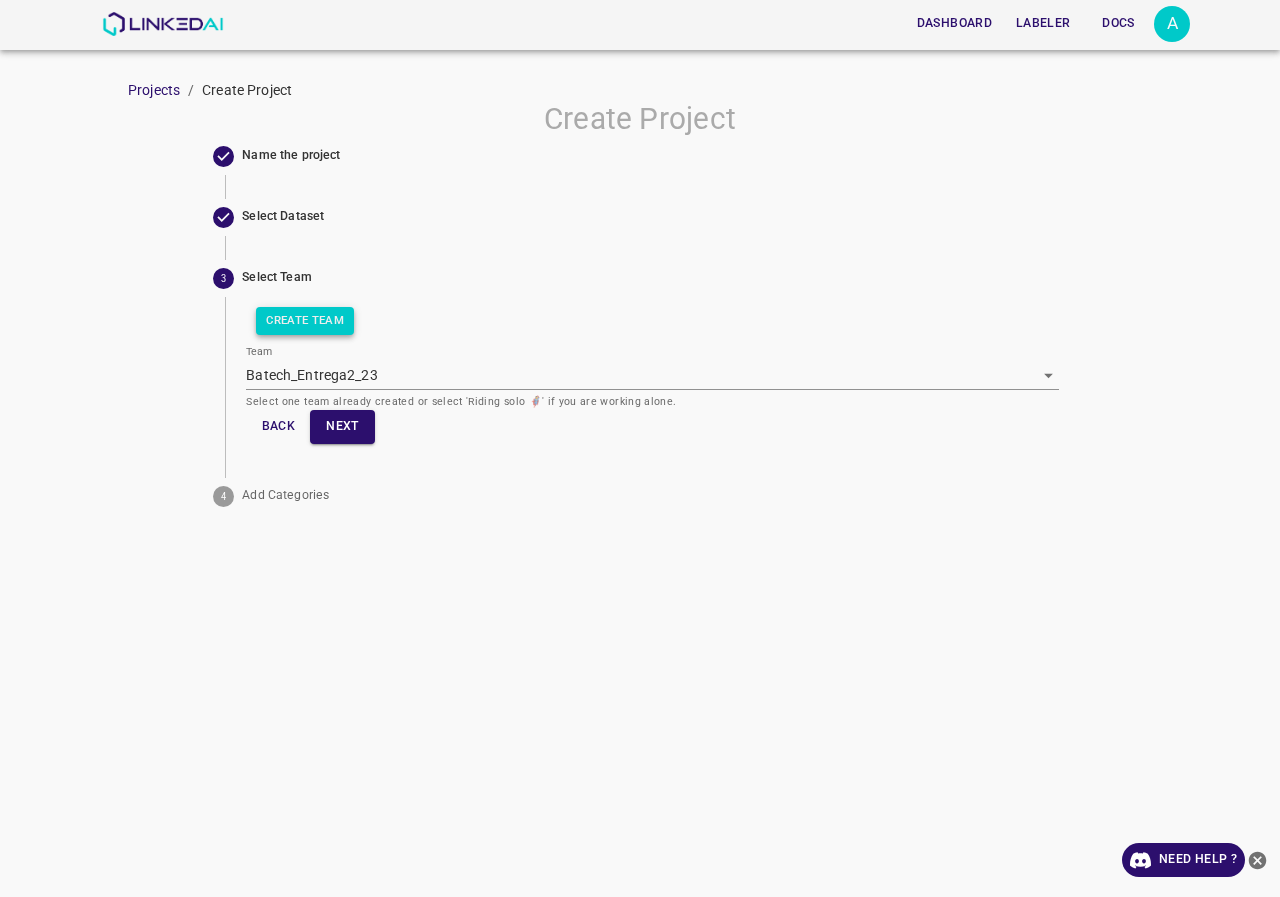 click on "Create Team" at bounding box center (305, 321) 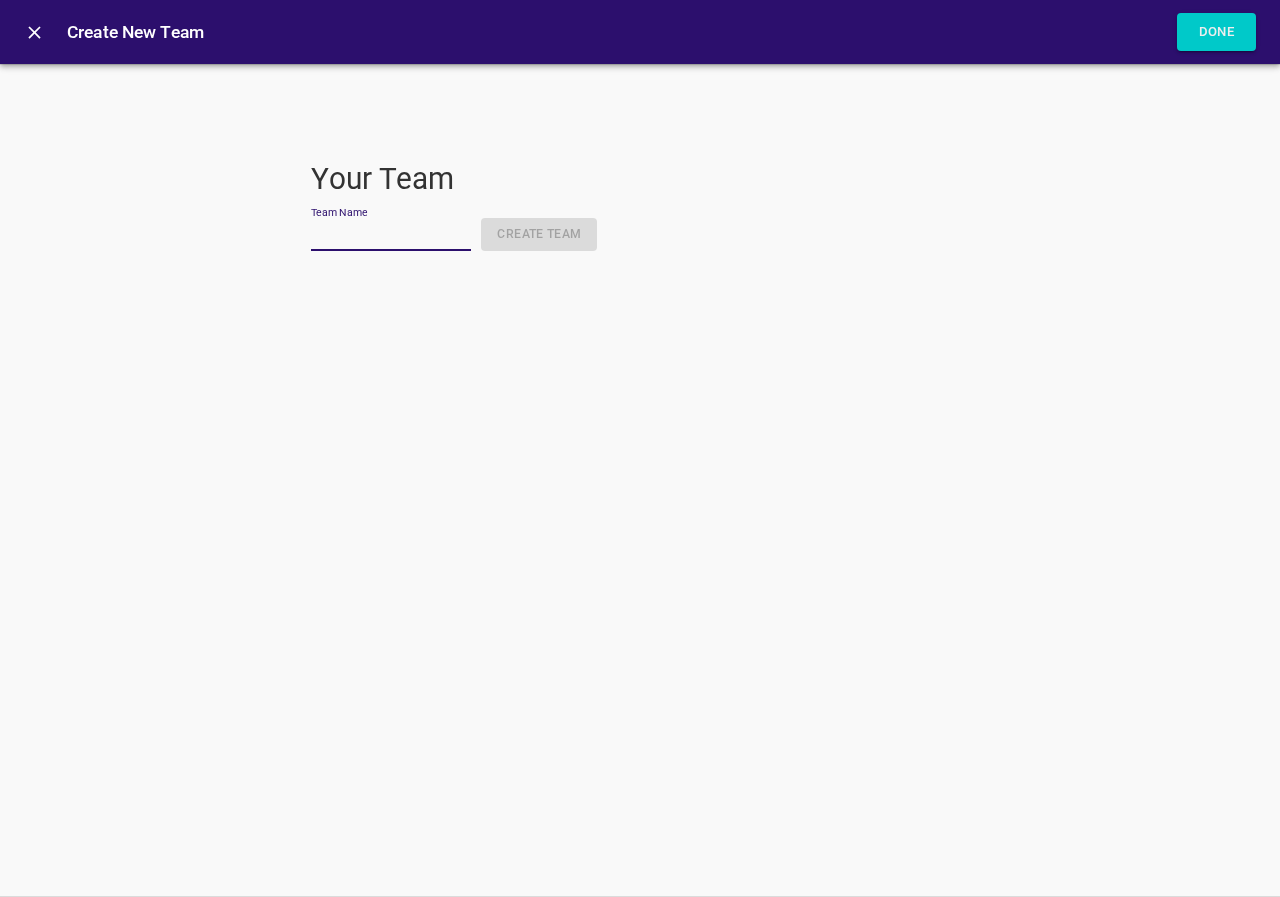 click at bounding box center [34, 32] 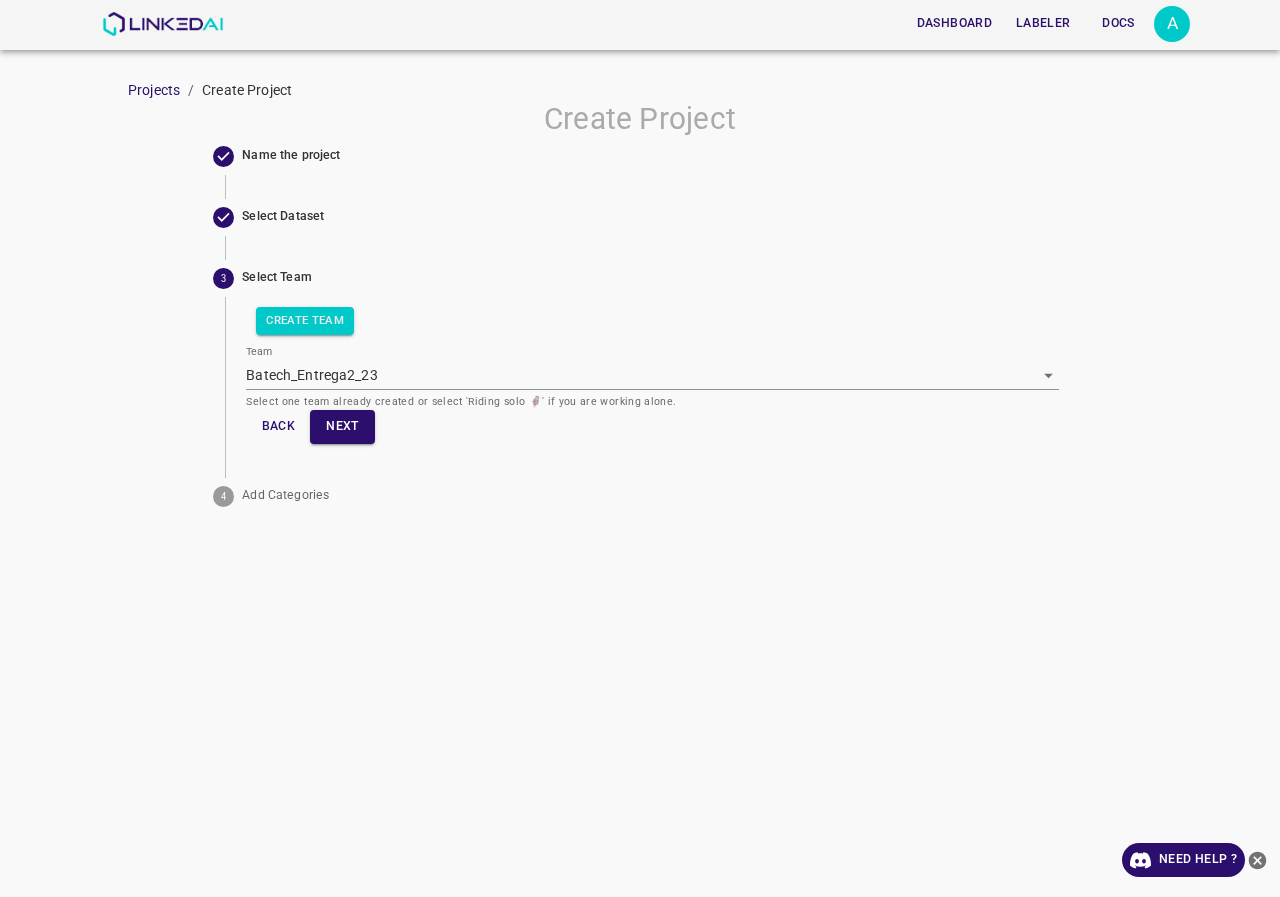 click on "Dashboard Labeler Docs A Projects / Create Project   Create Project Name the project Select Dataset 3 Select Team Create Team Team Batech_Entrega2_23 [object Object] Select one team already created or select 'Riding solo 🦸' if you are working alone. Back Next 4 Add Categories Need Help ? Dashboard Labeler Docs Account Dark Mode Logout v.4.3.6" at bounding box center (640, 448) 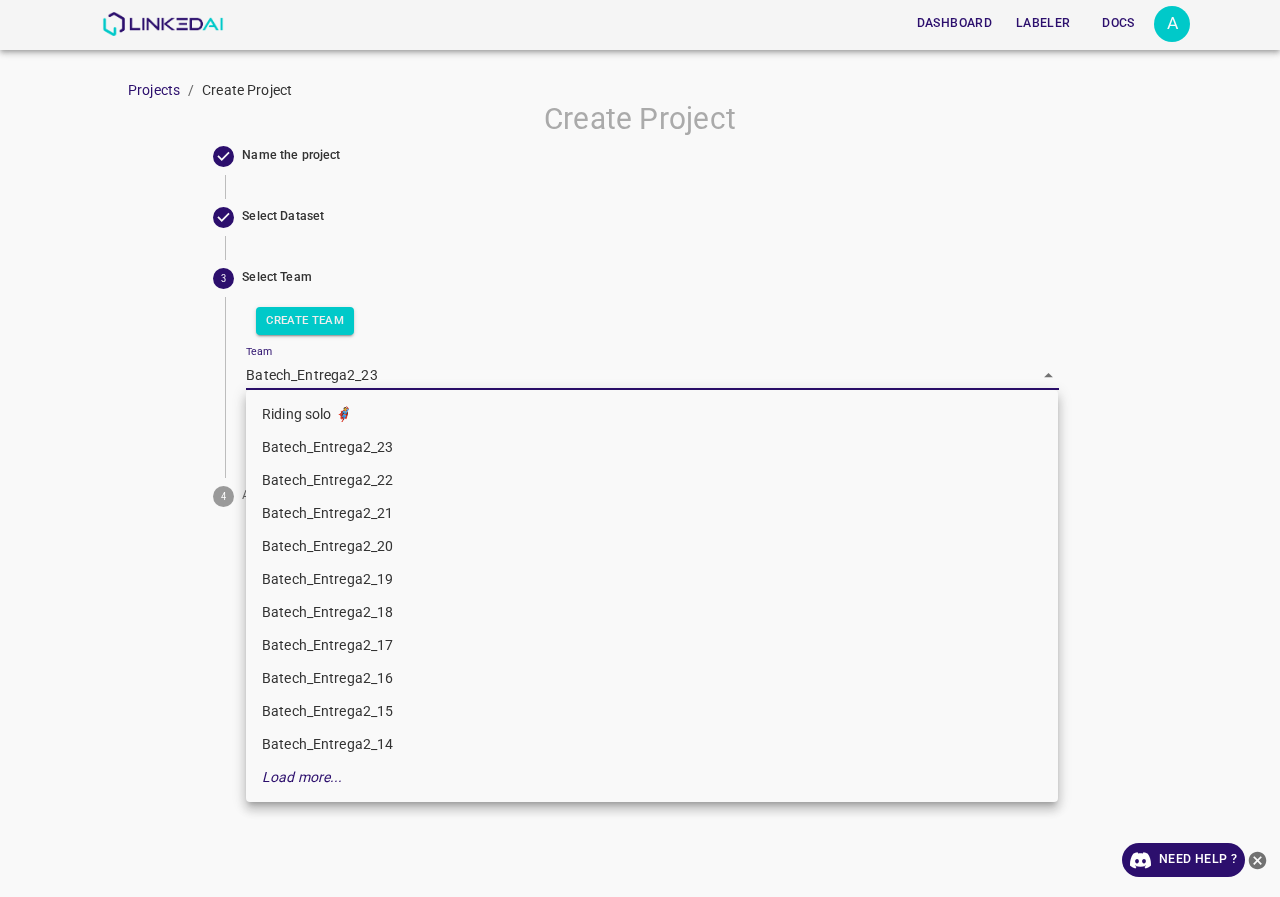 click on "Batech_Entrega2_19" at bounding box center (652, 579) 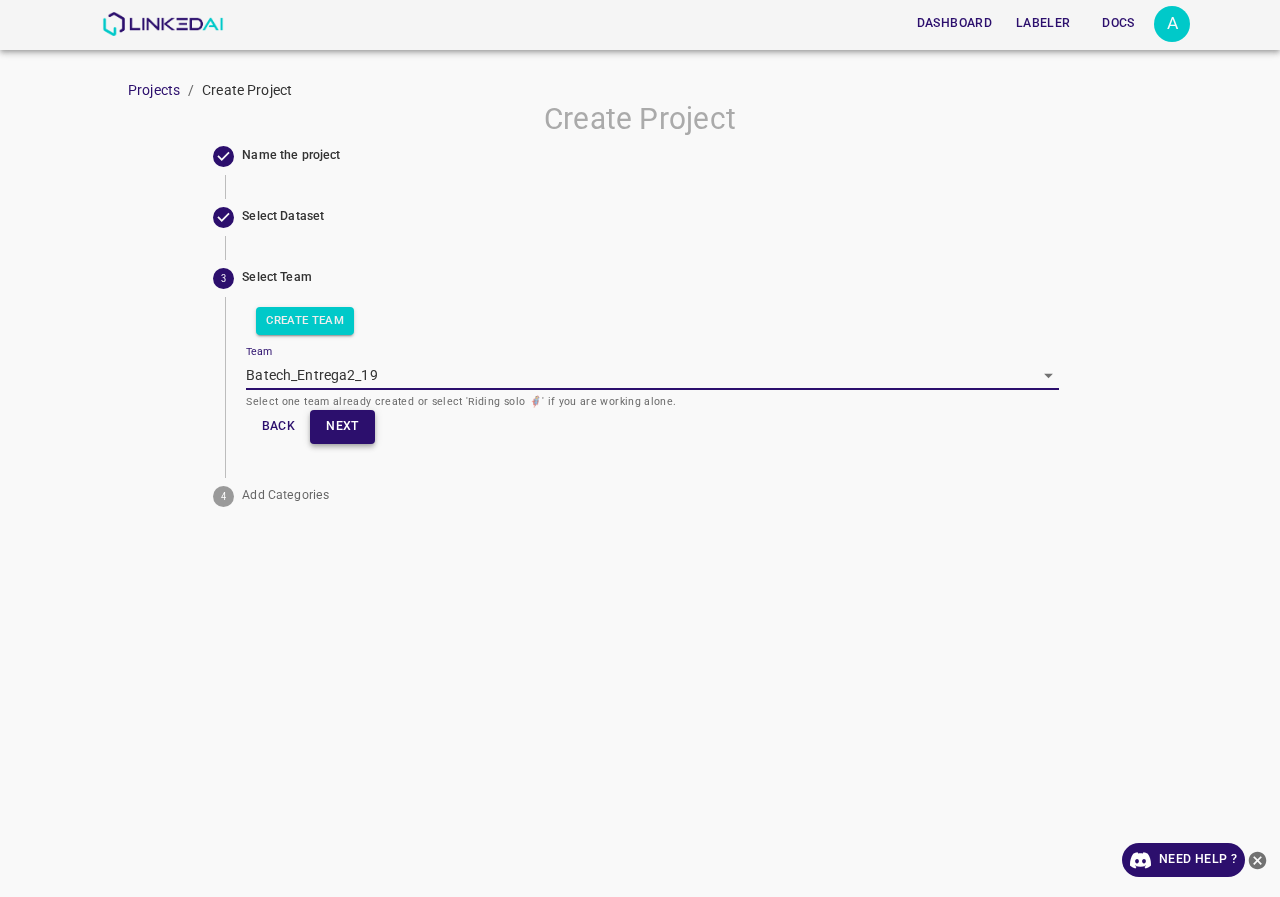 click on "Next" at bounding box center (342, 426) 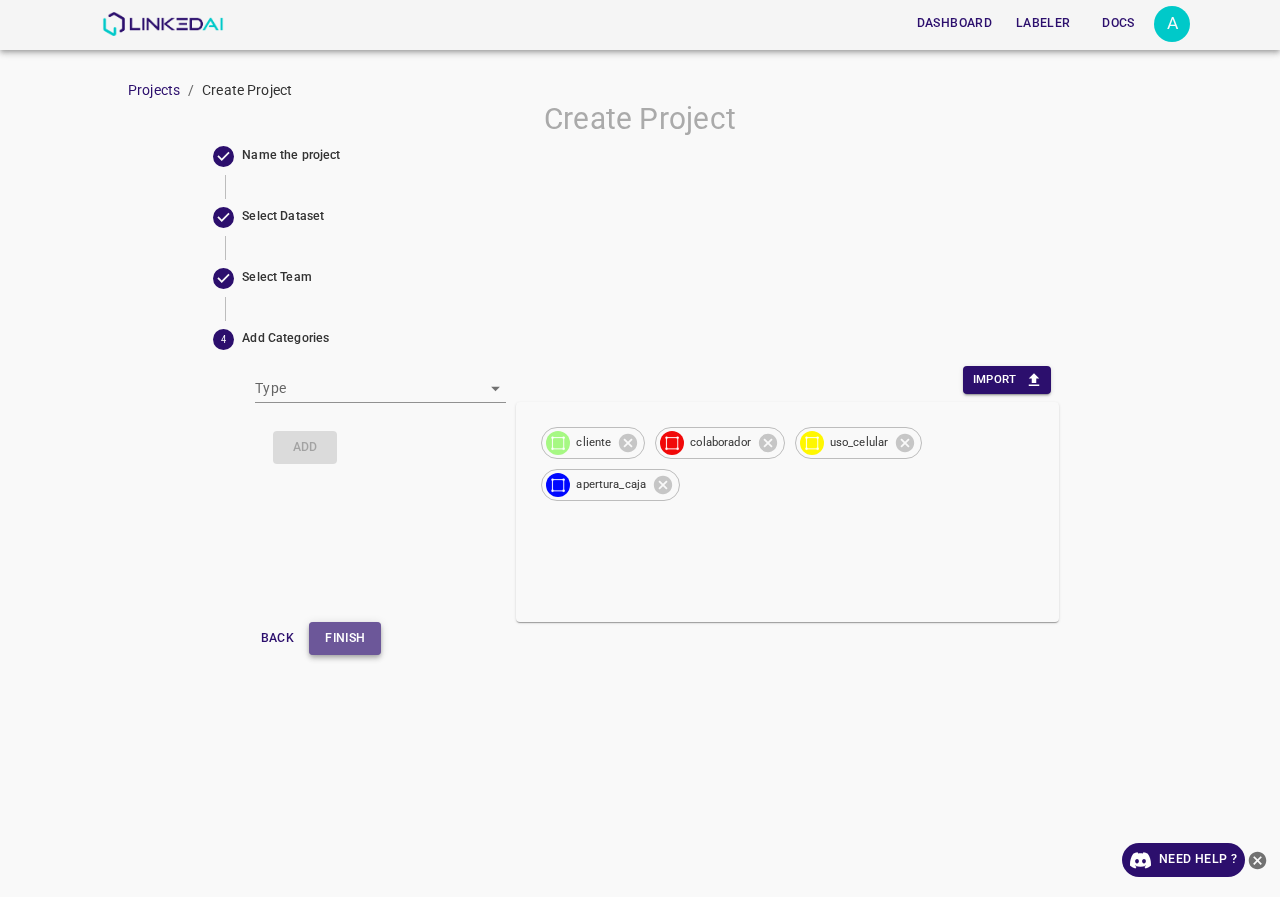 click on "Finish" at bounding box center (345, 638) 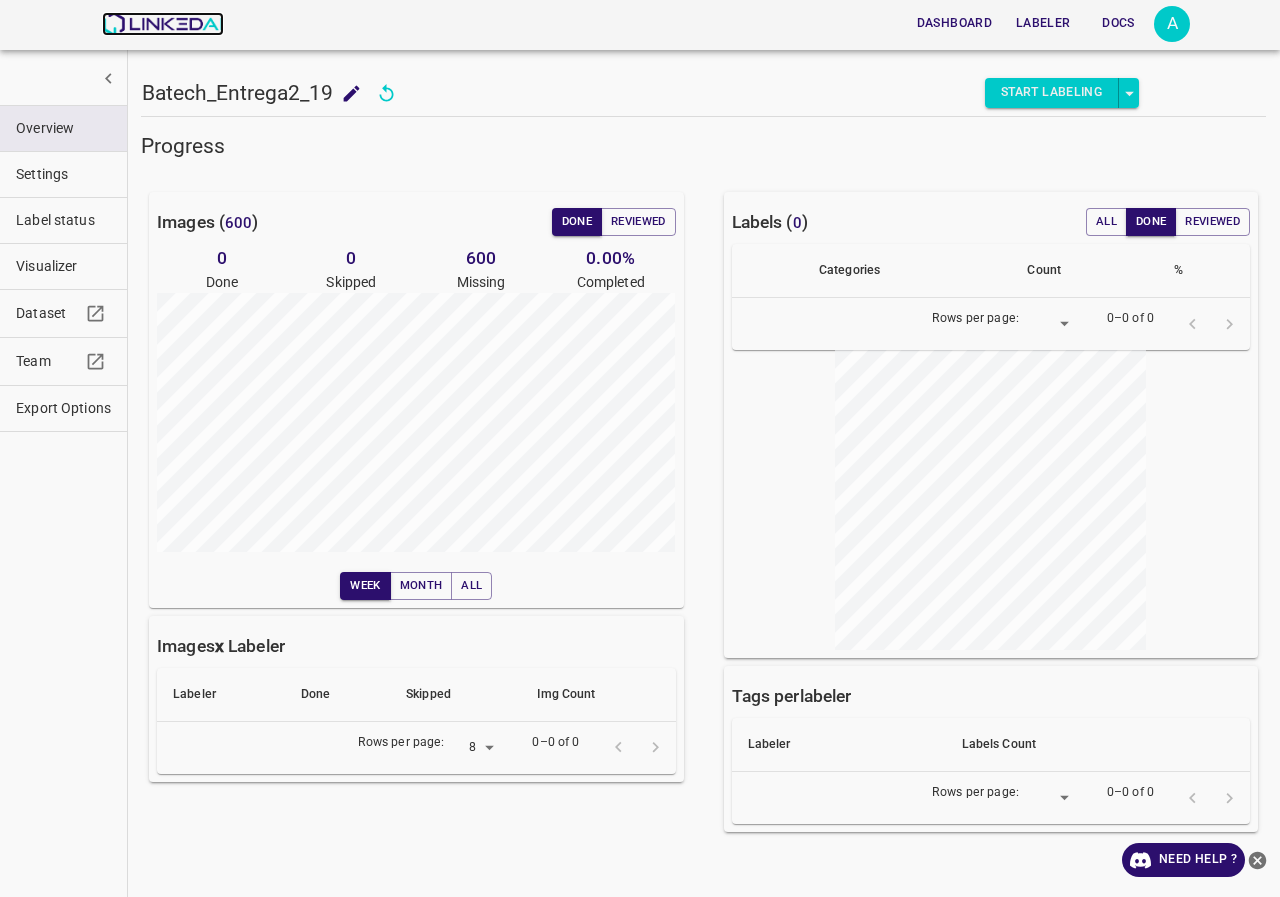 click at bounding box center [162, 24] 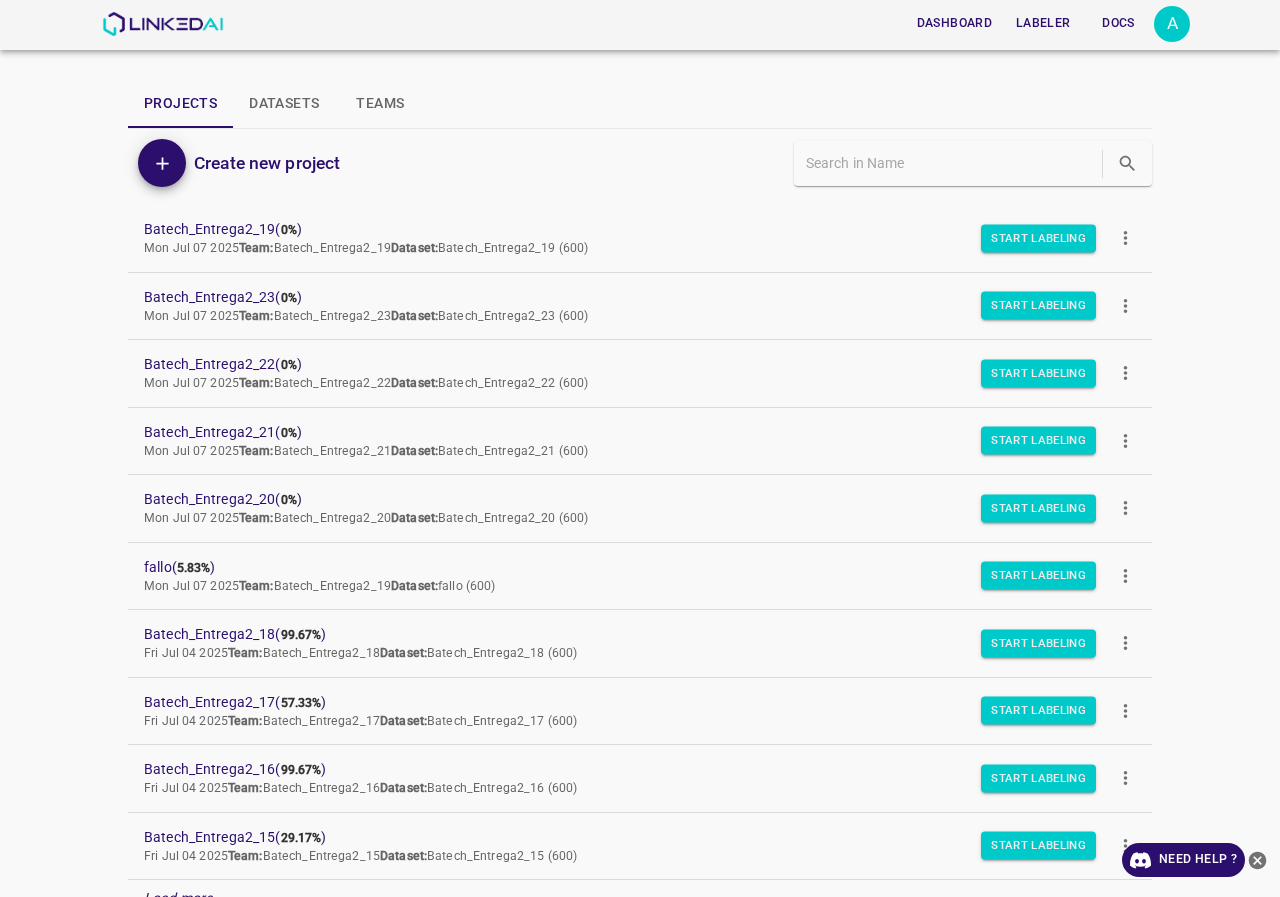 scroll, scrollTop: 0, scrollLeft: 0, axis: both 